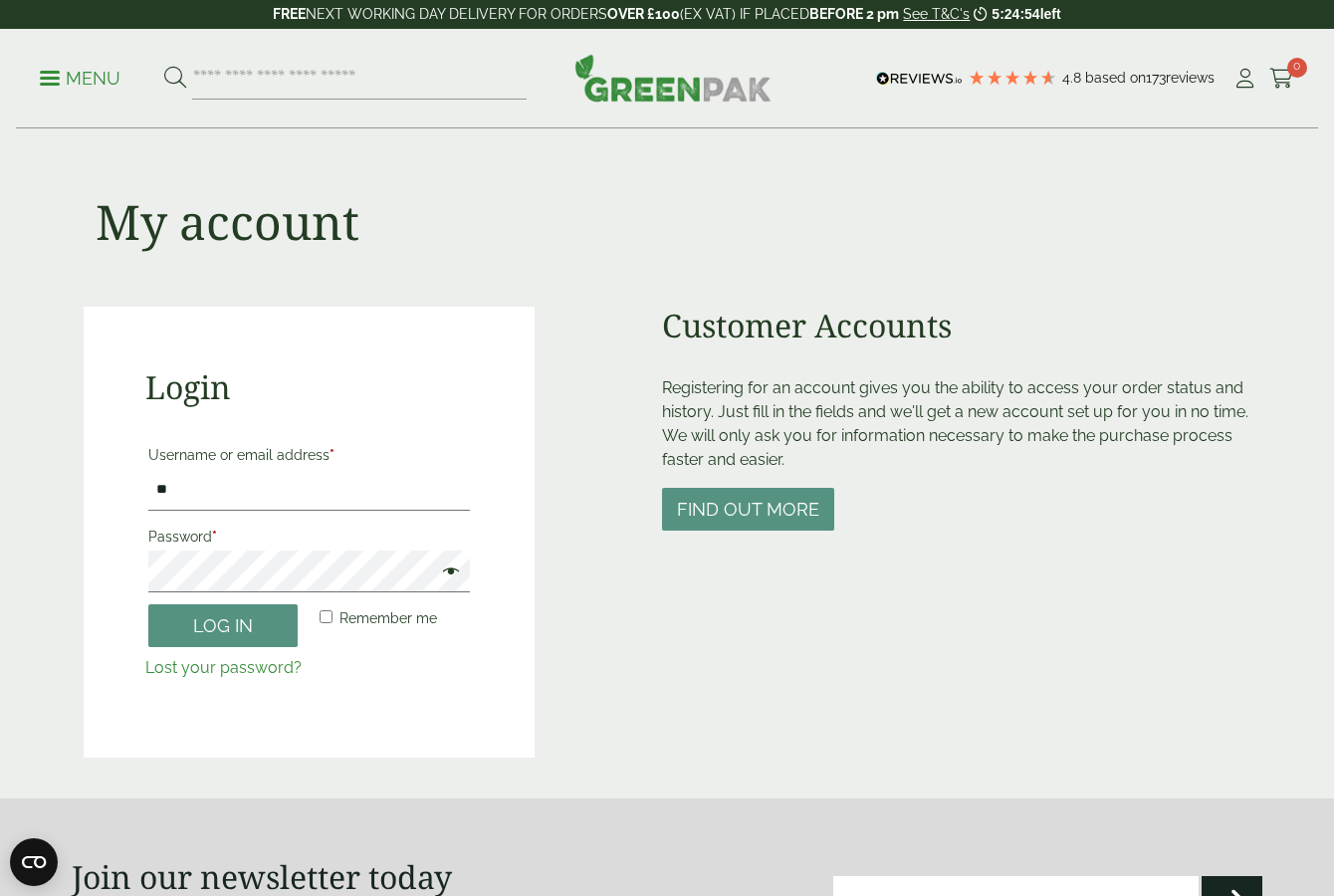 scroll, scrollTop: 0, scrollLeft: 0, axis: both 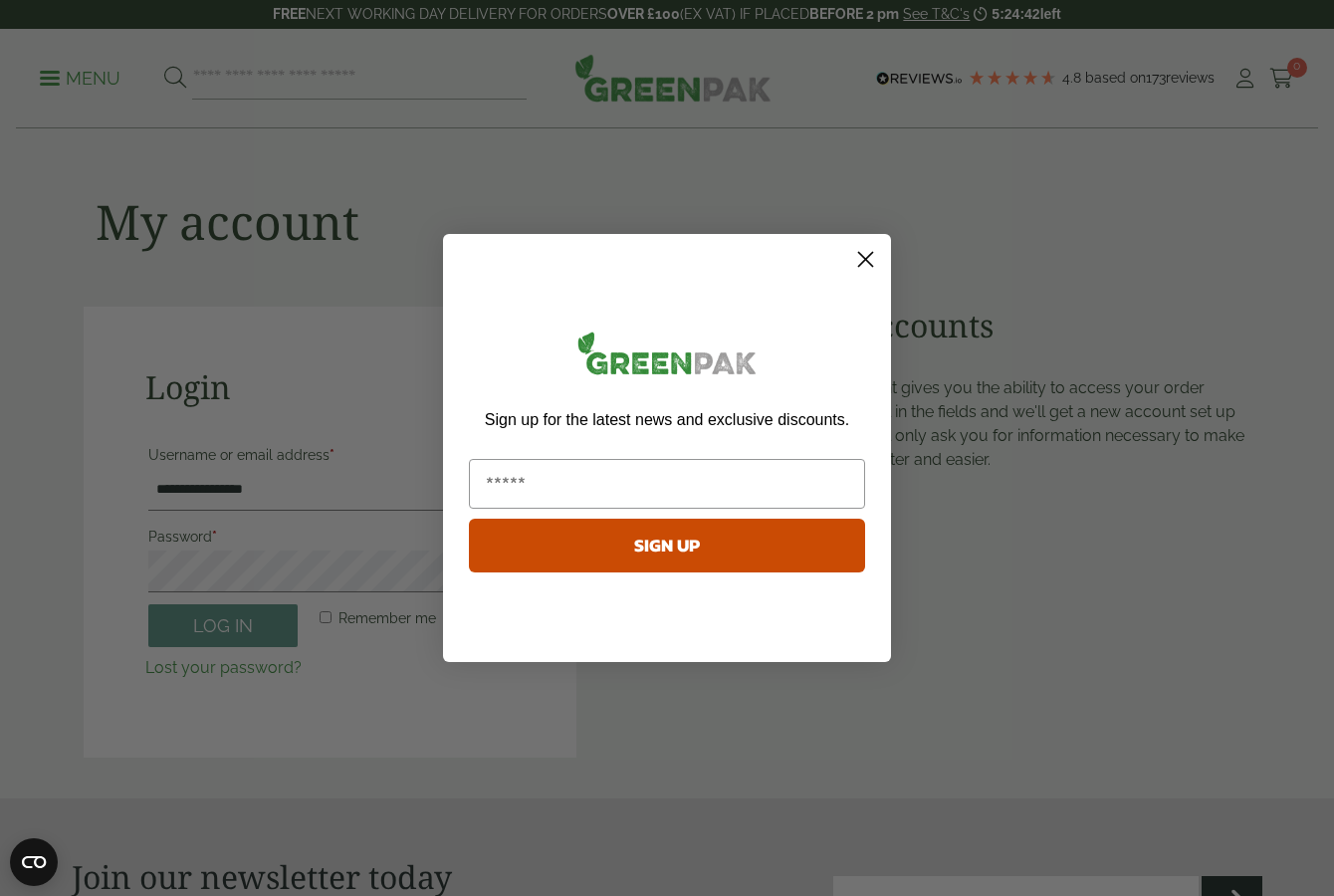 click 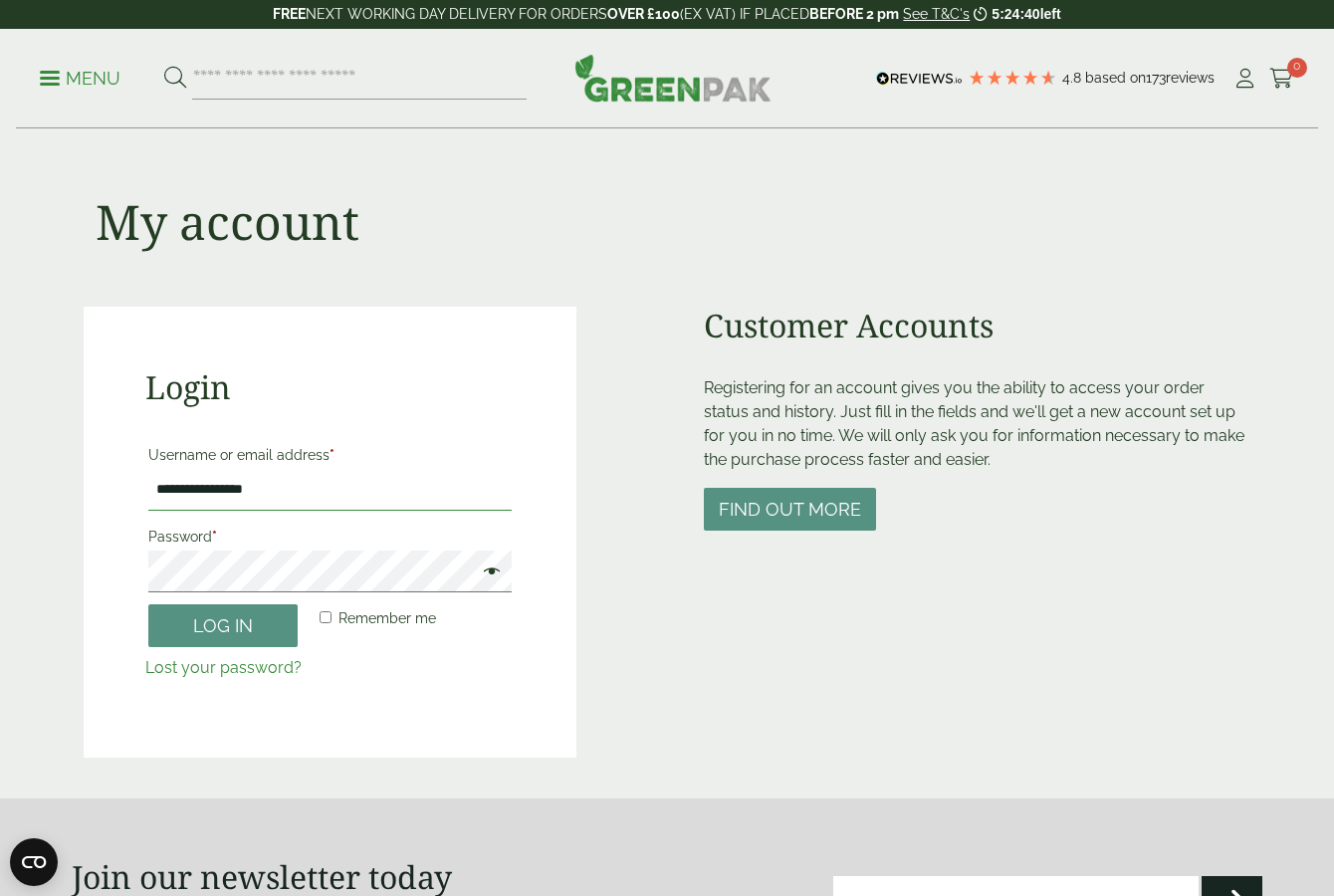 click on "**********" at bounding box center [330, 490] 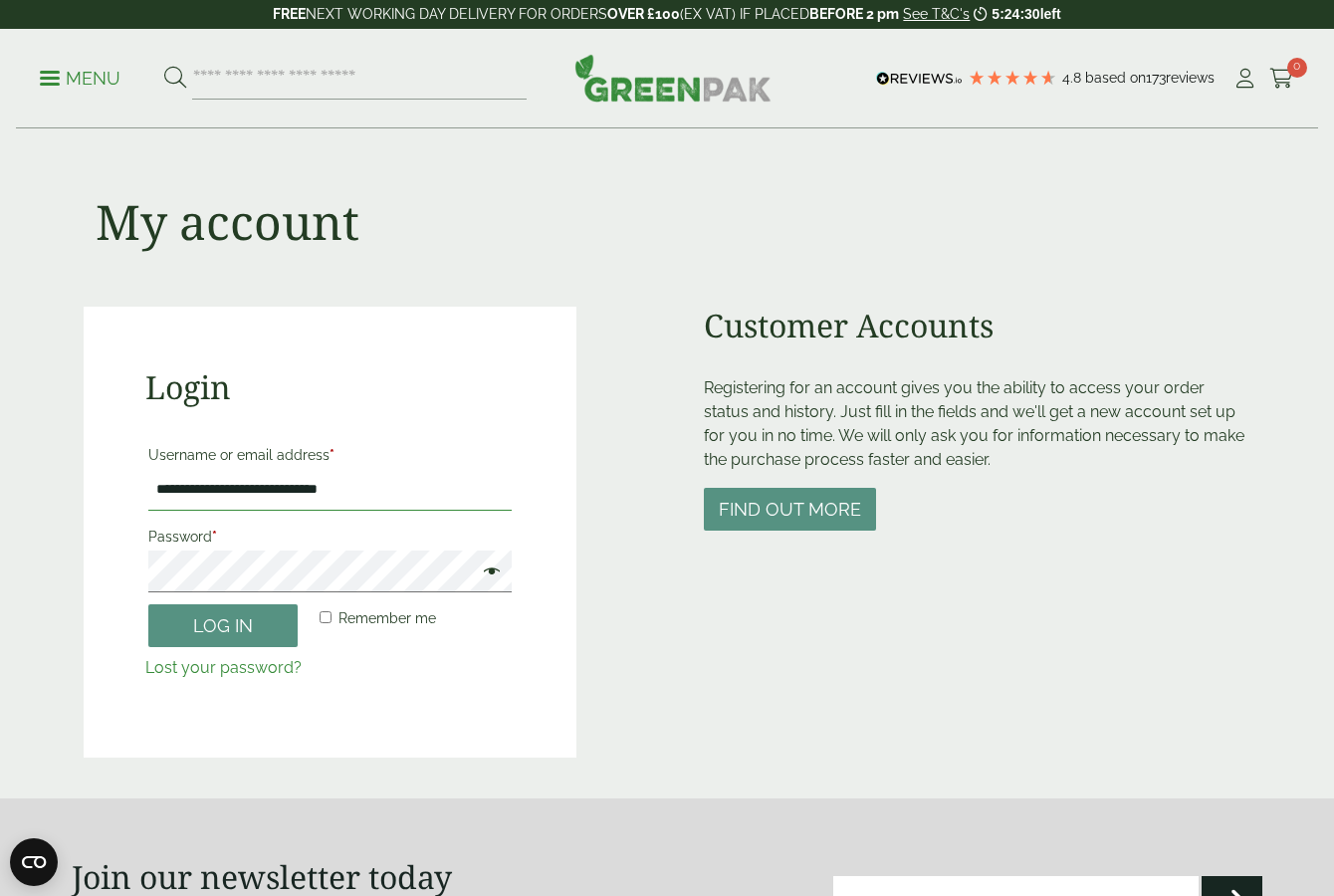 type on "**********" 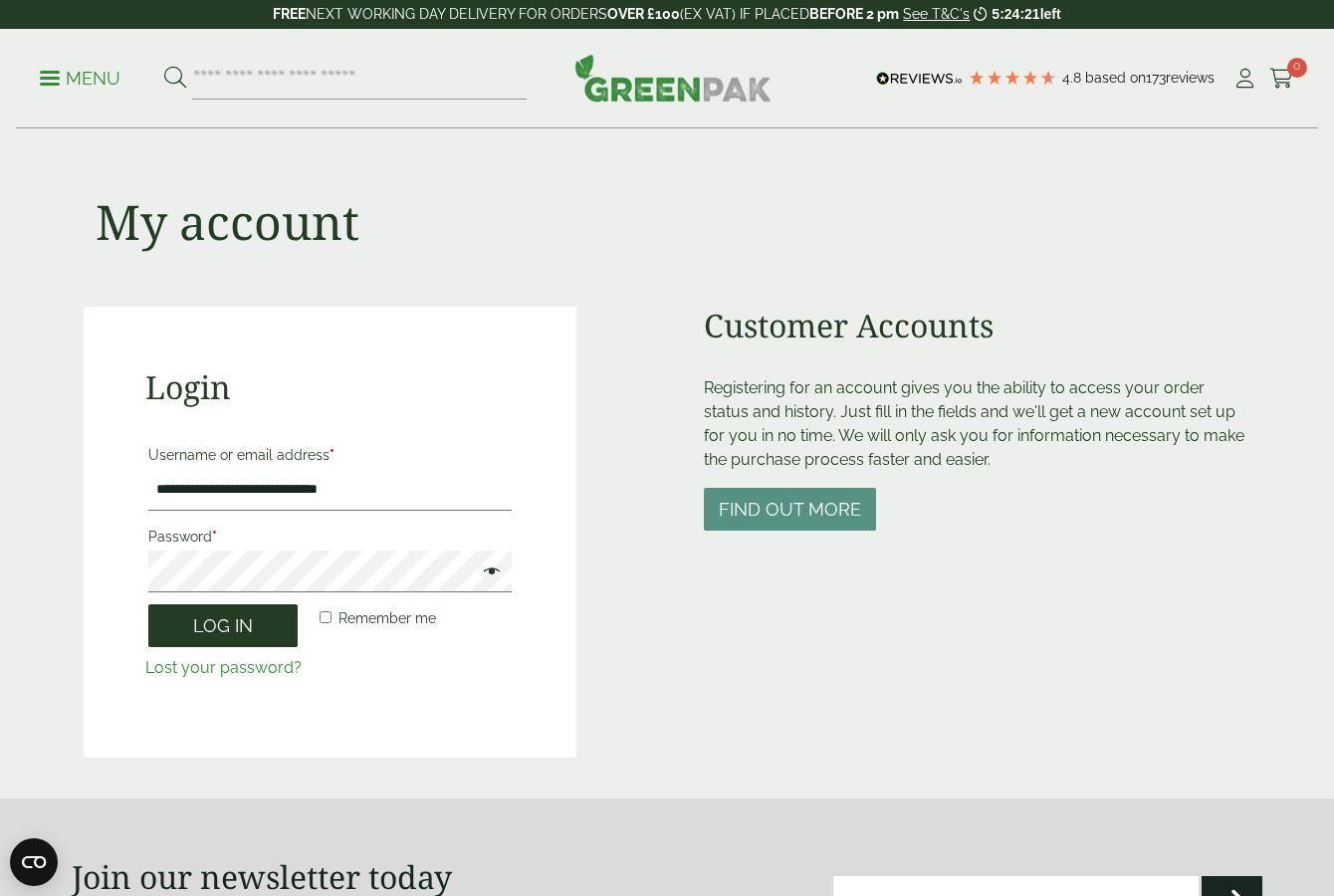 click on "Log in" at bounding box center (223, 625) 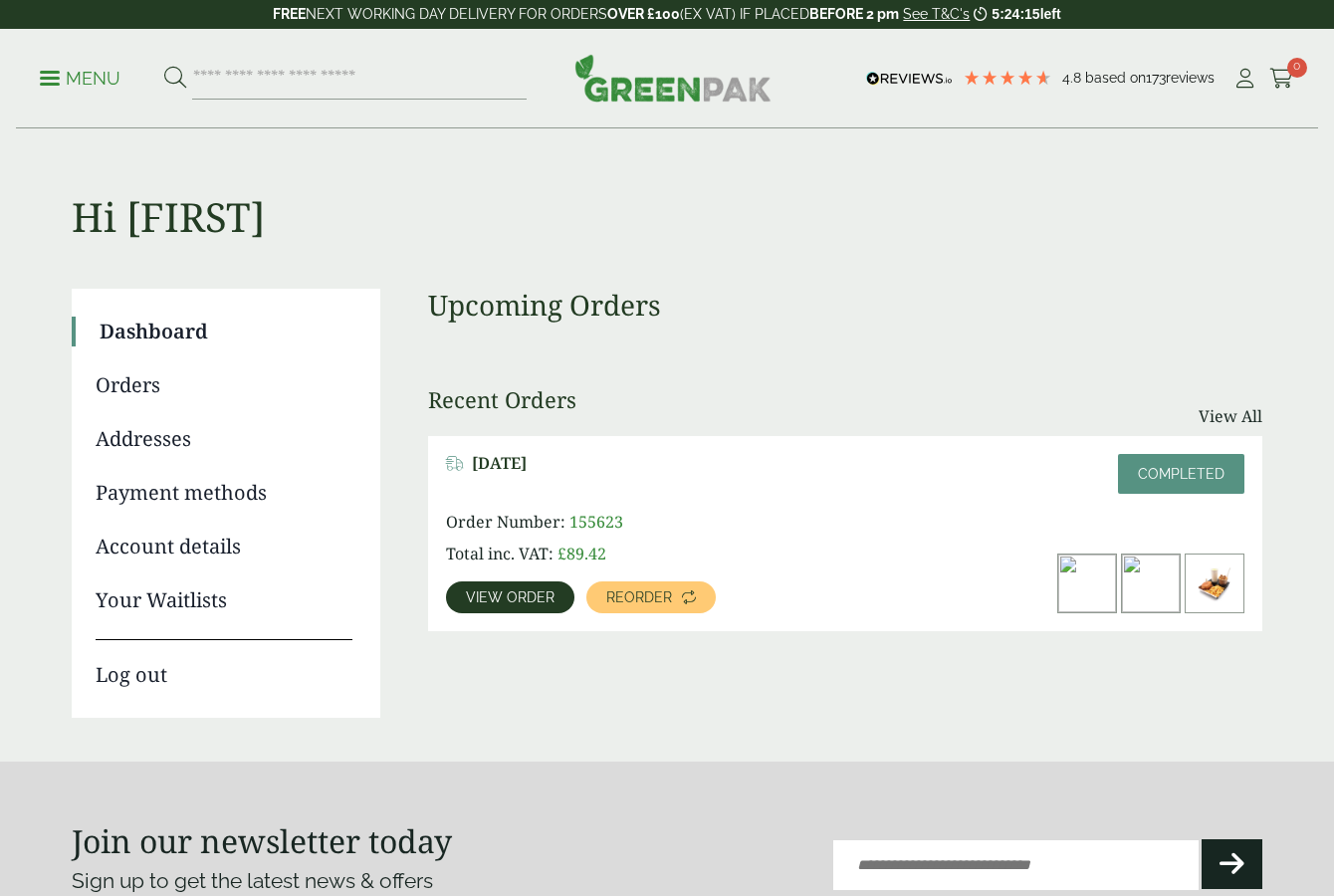 scroll, scrollTop: 0, scrollLeft: 0, axis: both 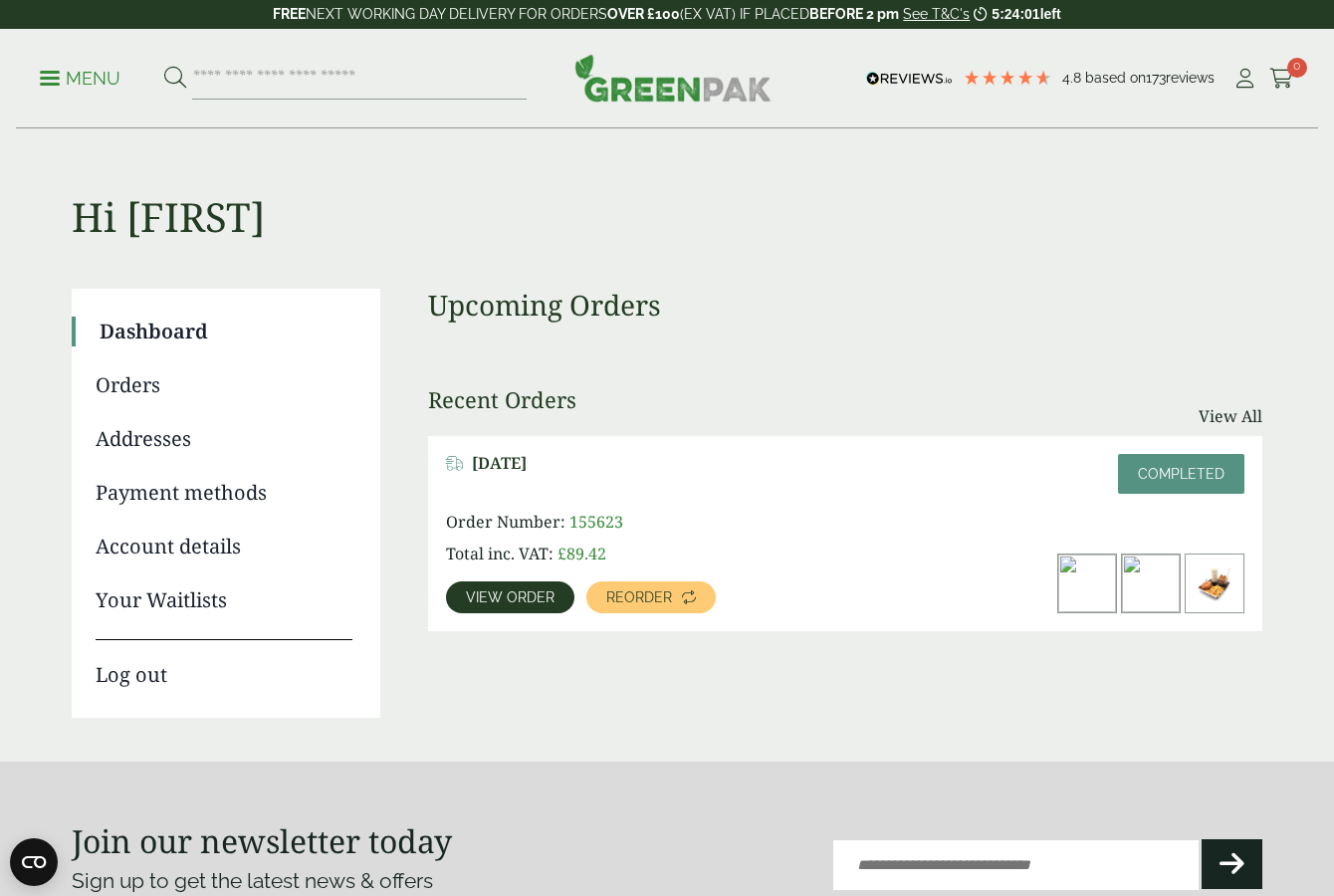 click at bounding box center (50, 78) 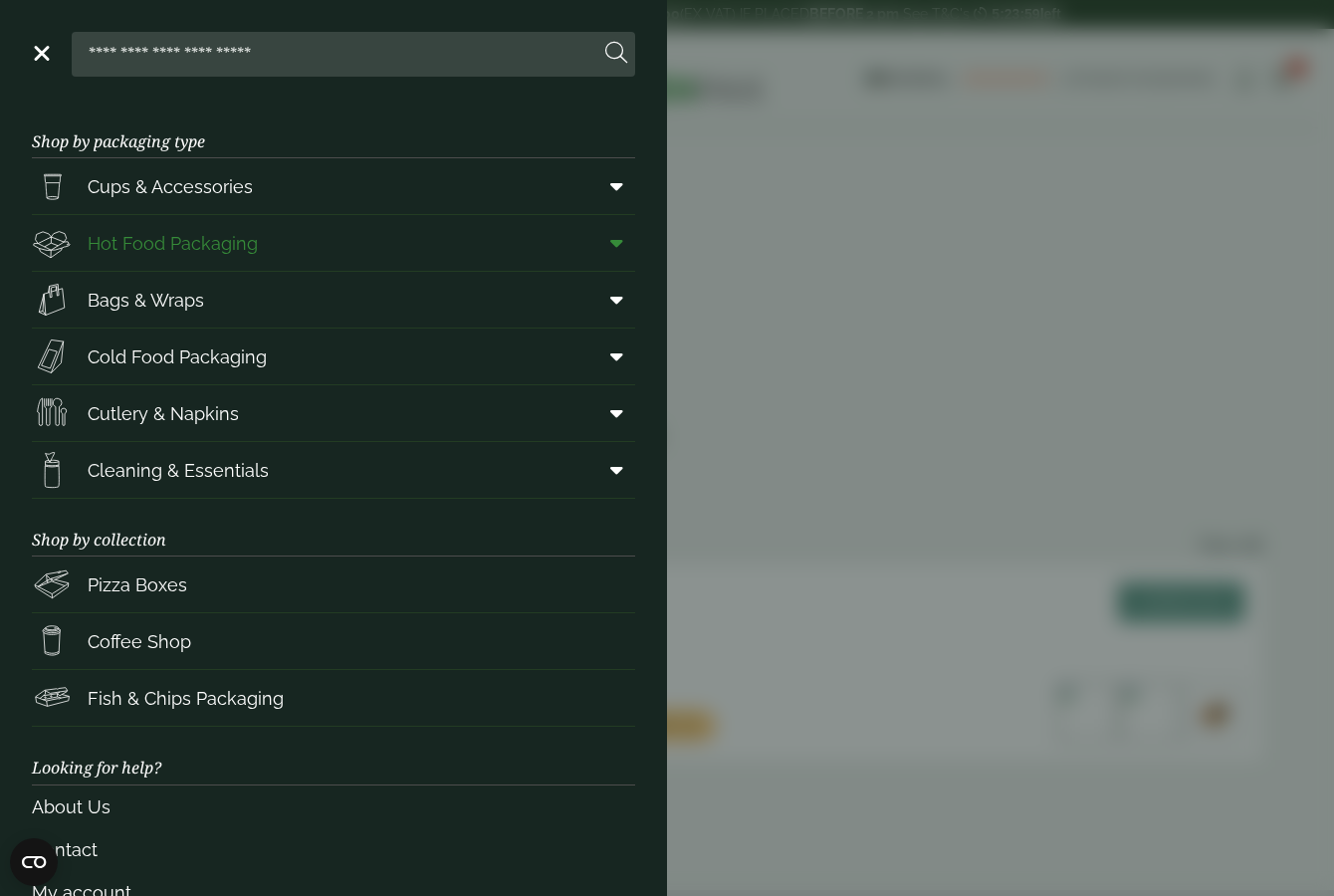 click on "Hot Food Packaging" at bounding box center (172, 243) 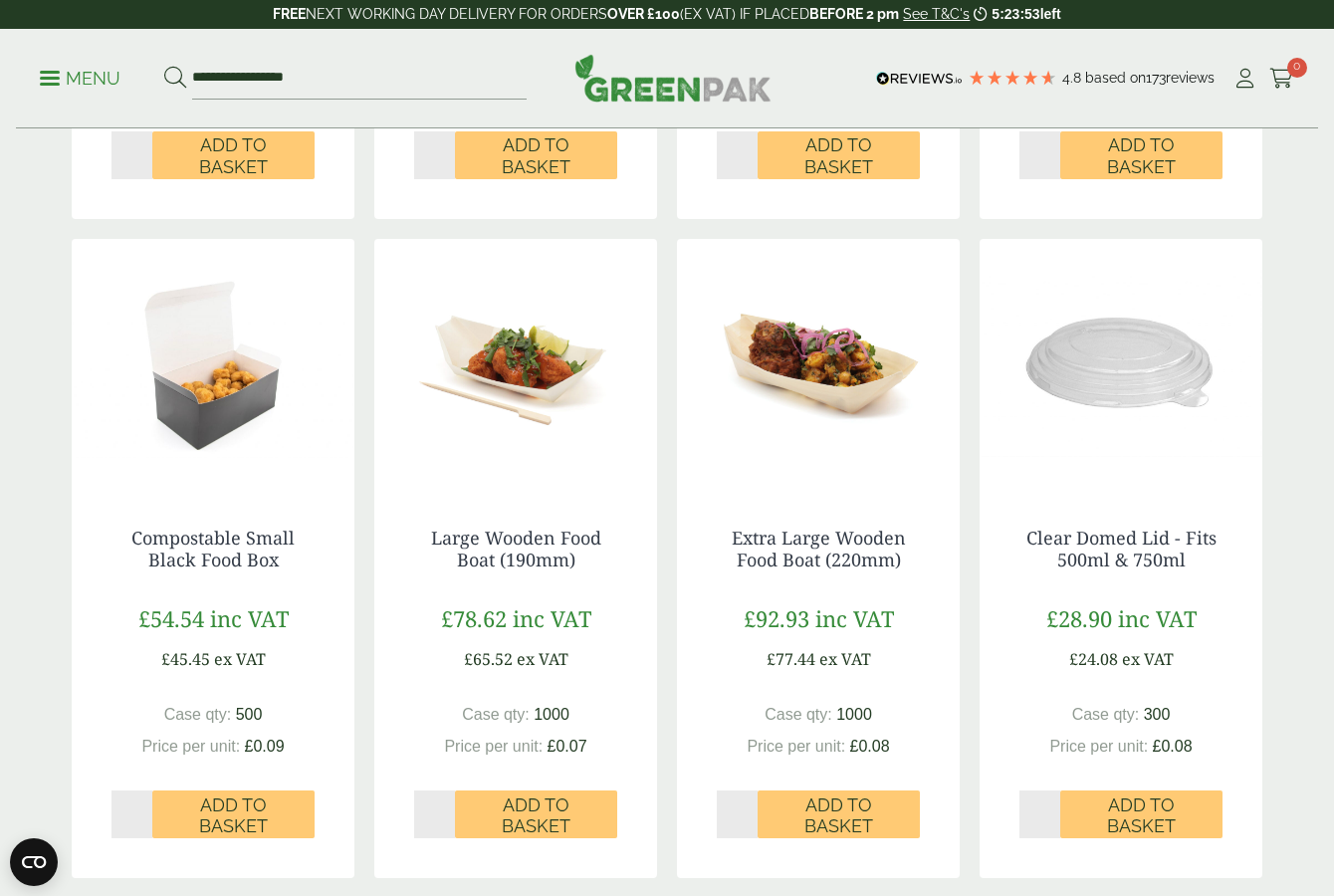 scroll, scrollTop: 0, scrollLeft: 0, axis: both 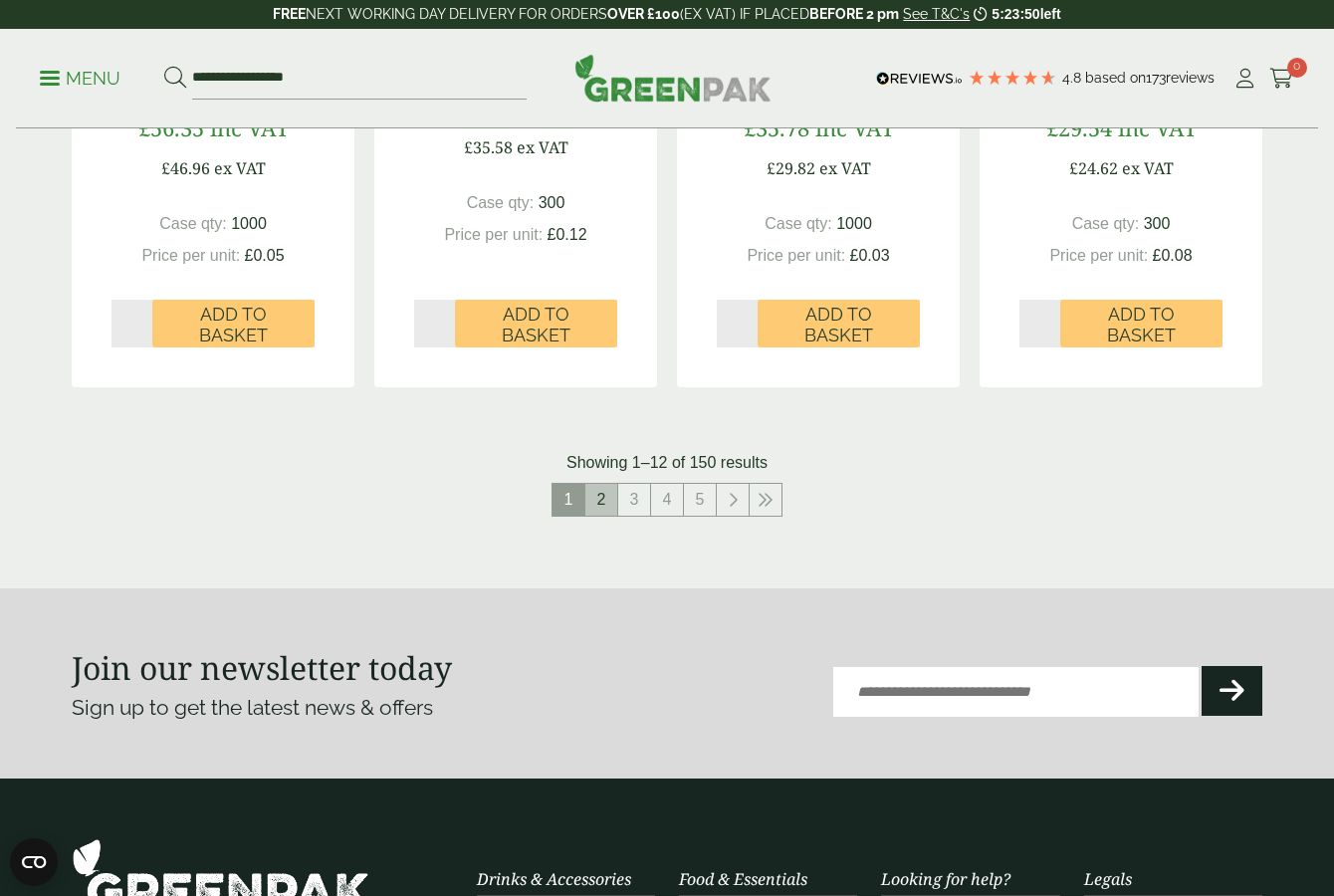 click on "2" at bounding box center [601, 500] 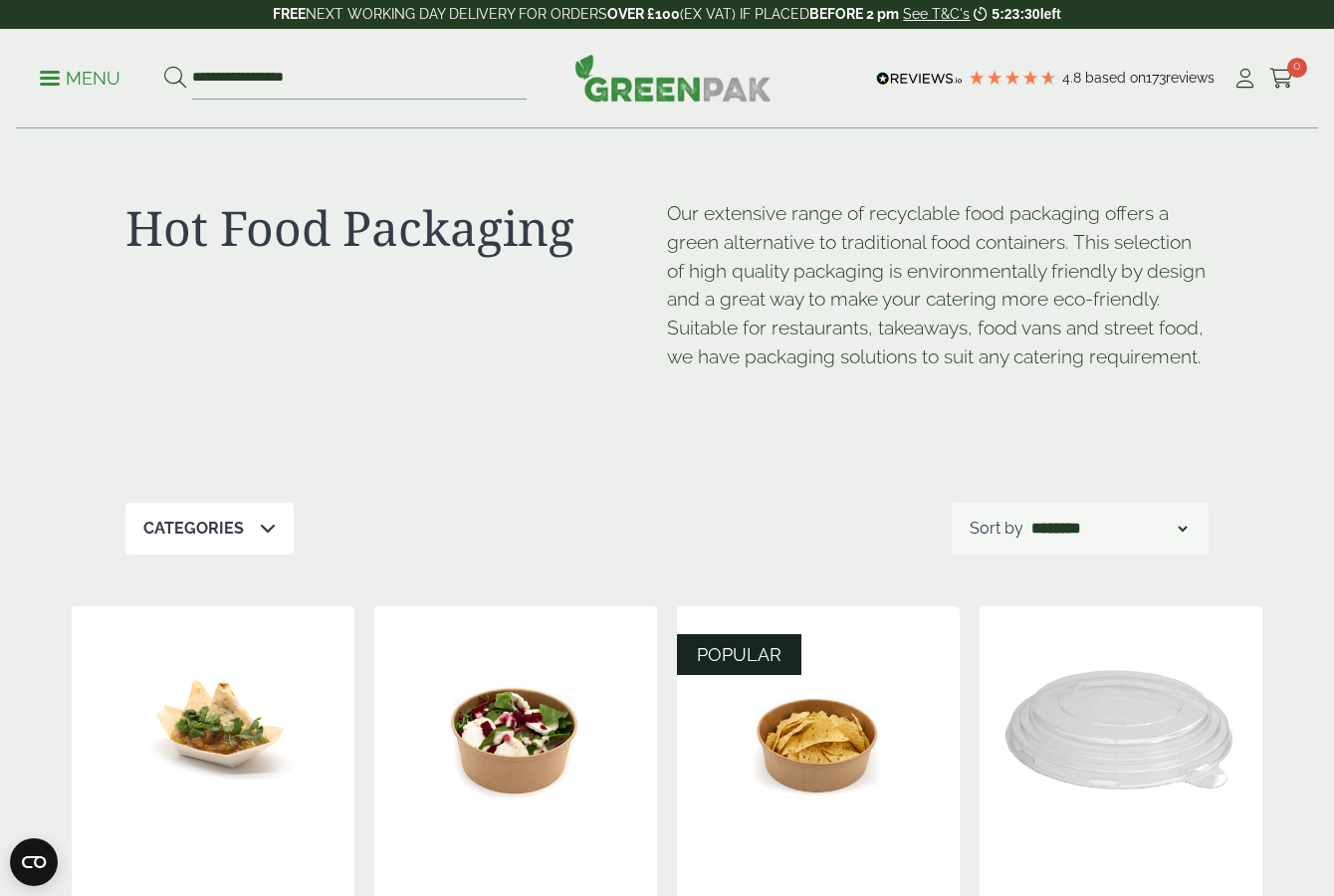 scroll, scrollTop: 0, scrollLeft: 0, axis: both 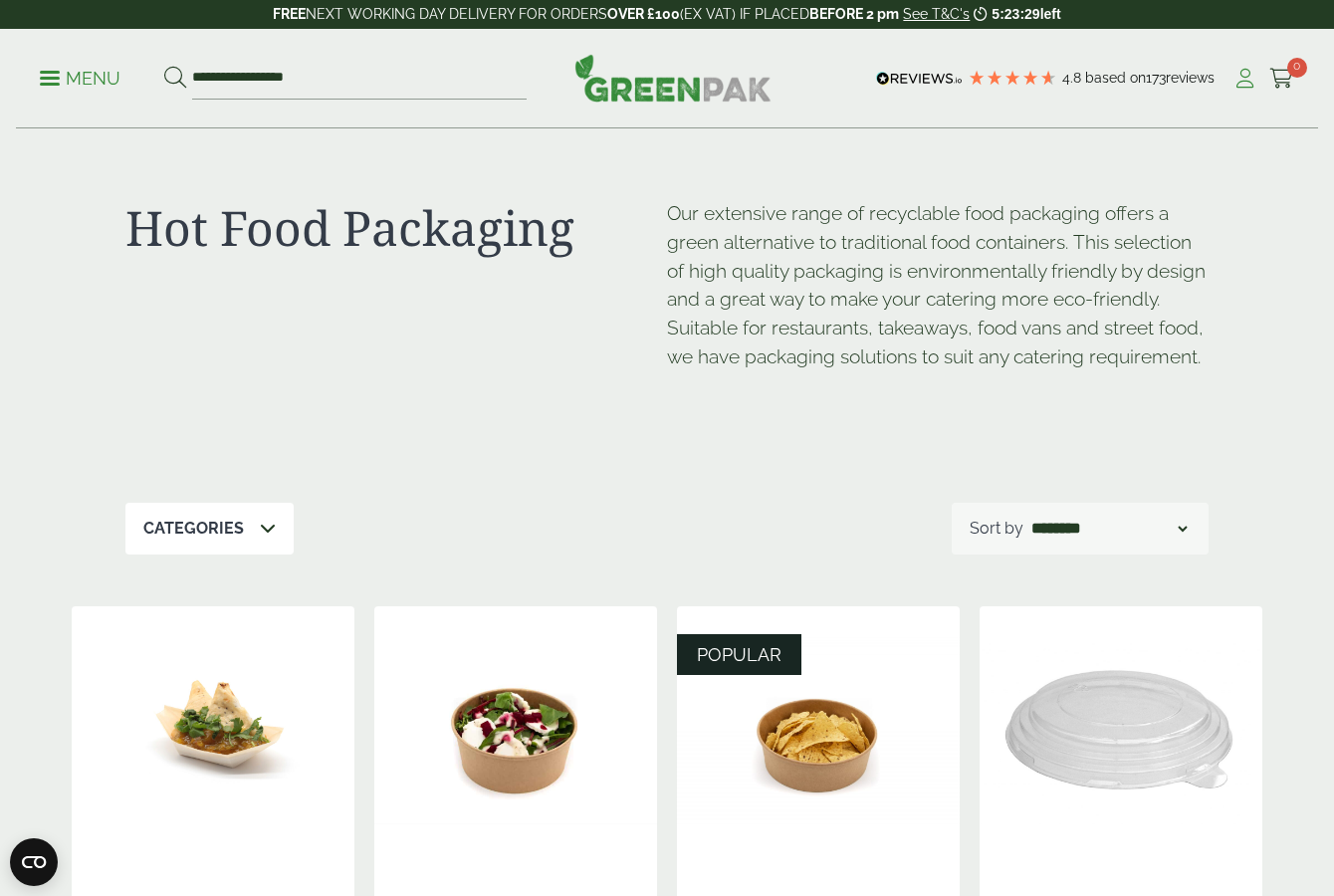 click at bounding box center (1244, 79) 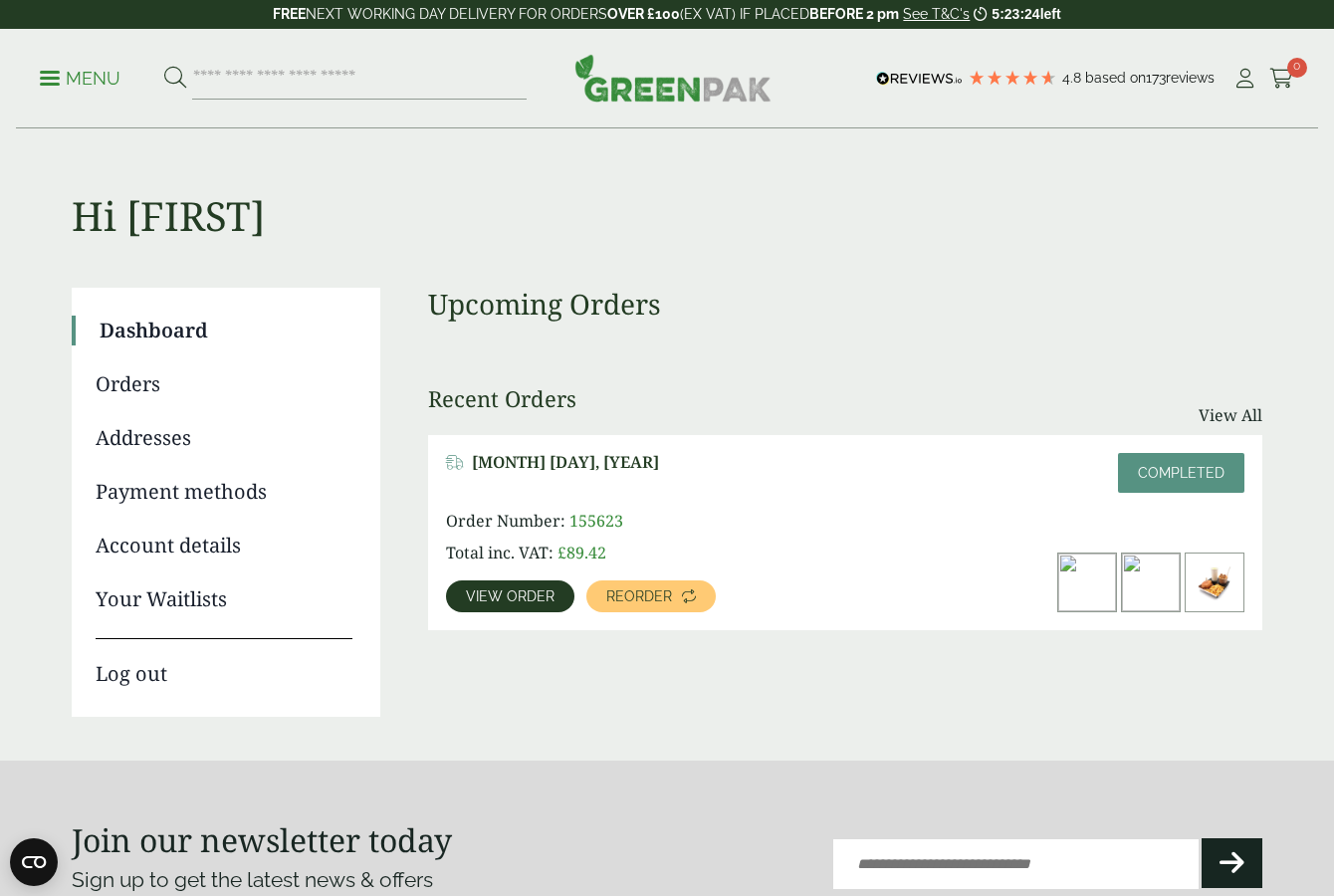 scroll, scrollTop: 1, scrollLeft: 0, axis: vertical 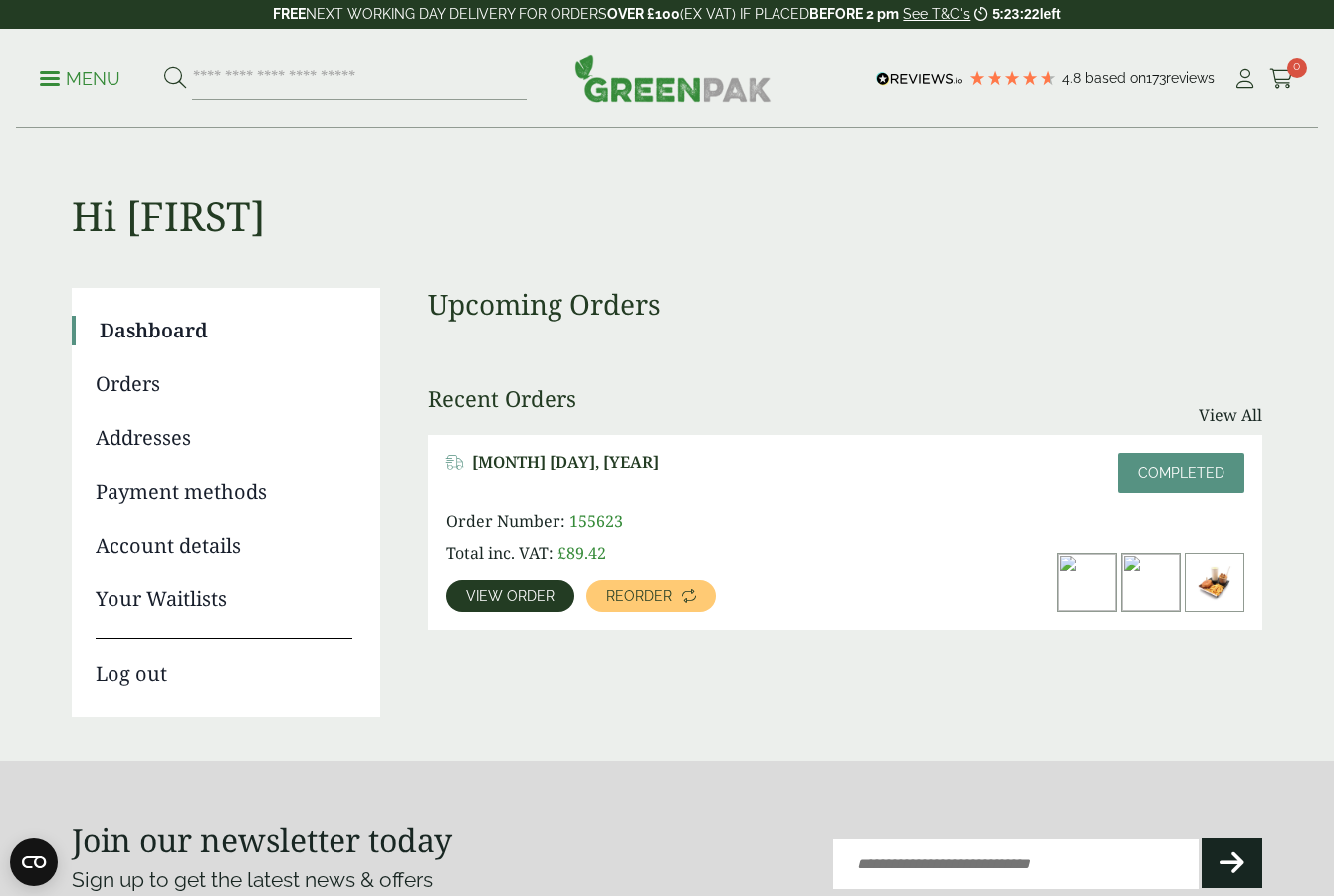 click on "View order" at bounding box center (510, 596) 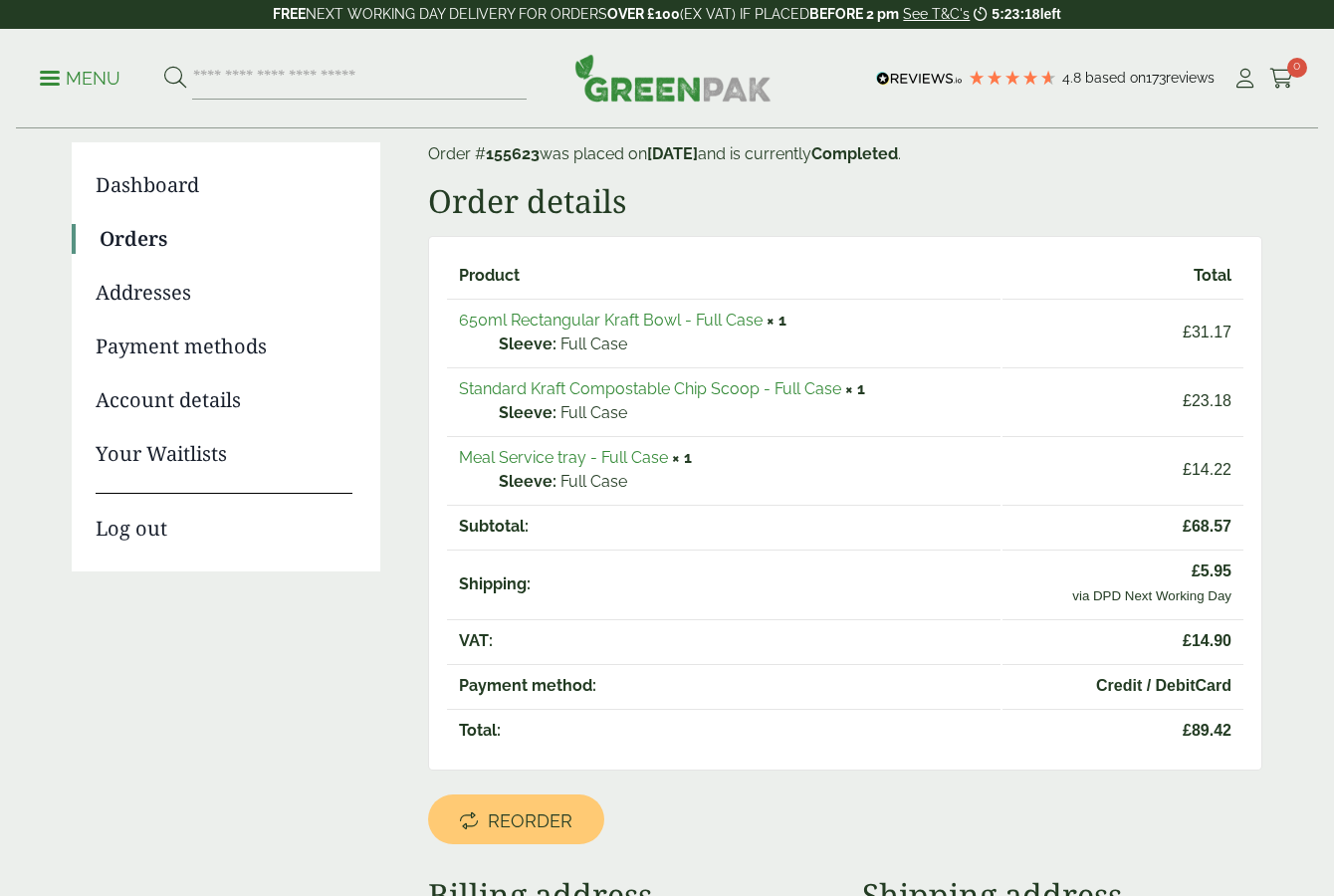 scroll, scrollTop: 0, scrollLeft: 0, axis: both 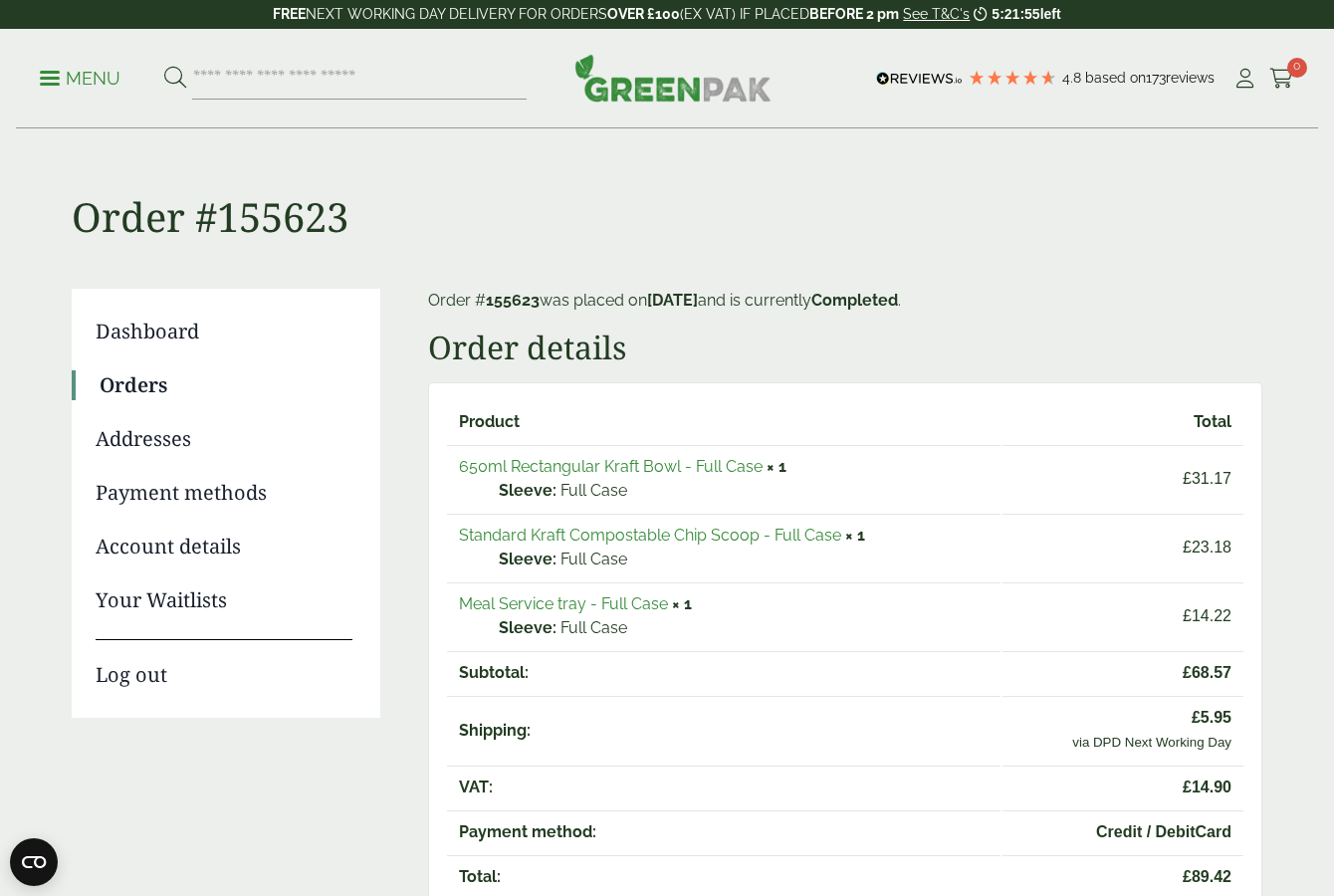 click on "650ml Rectangular Kraft Bowl - Full Case" at bounding box center (610, 466) 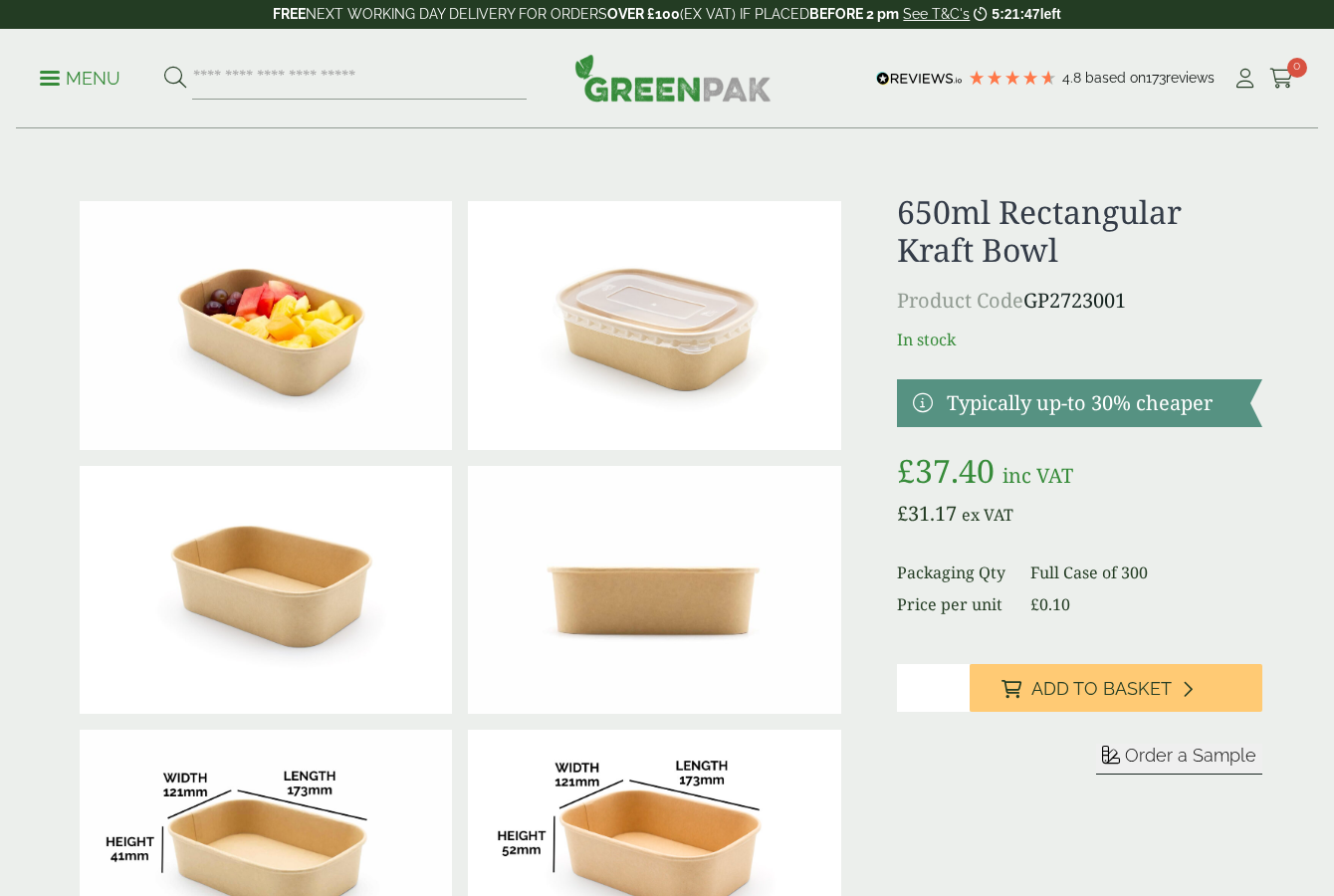 scroll, scrollTop: 0, scrollLeft: 0, axis: both 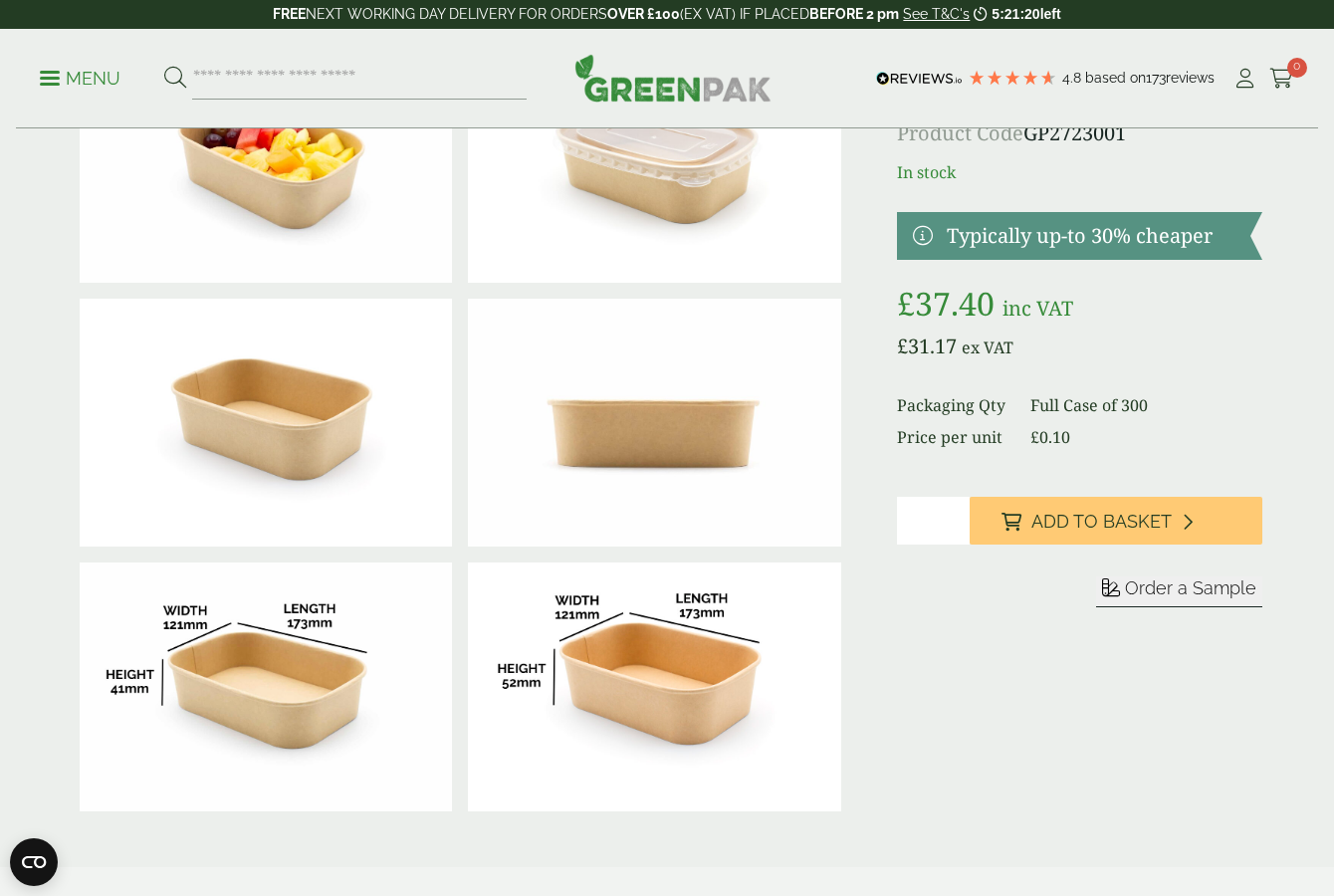 click on "*" at bounding box center (933, 521) 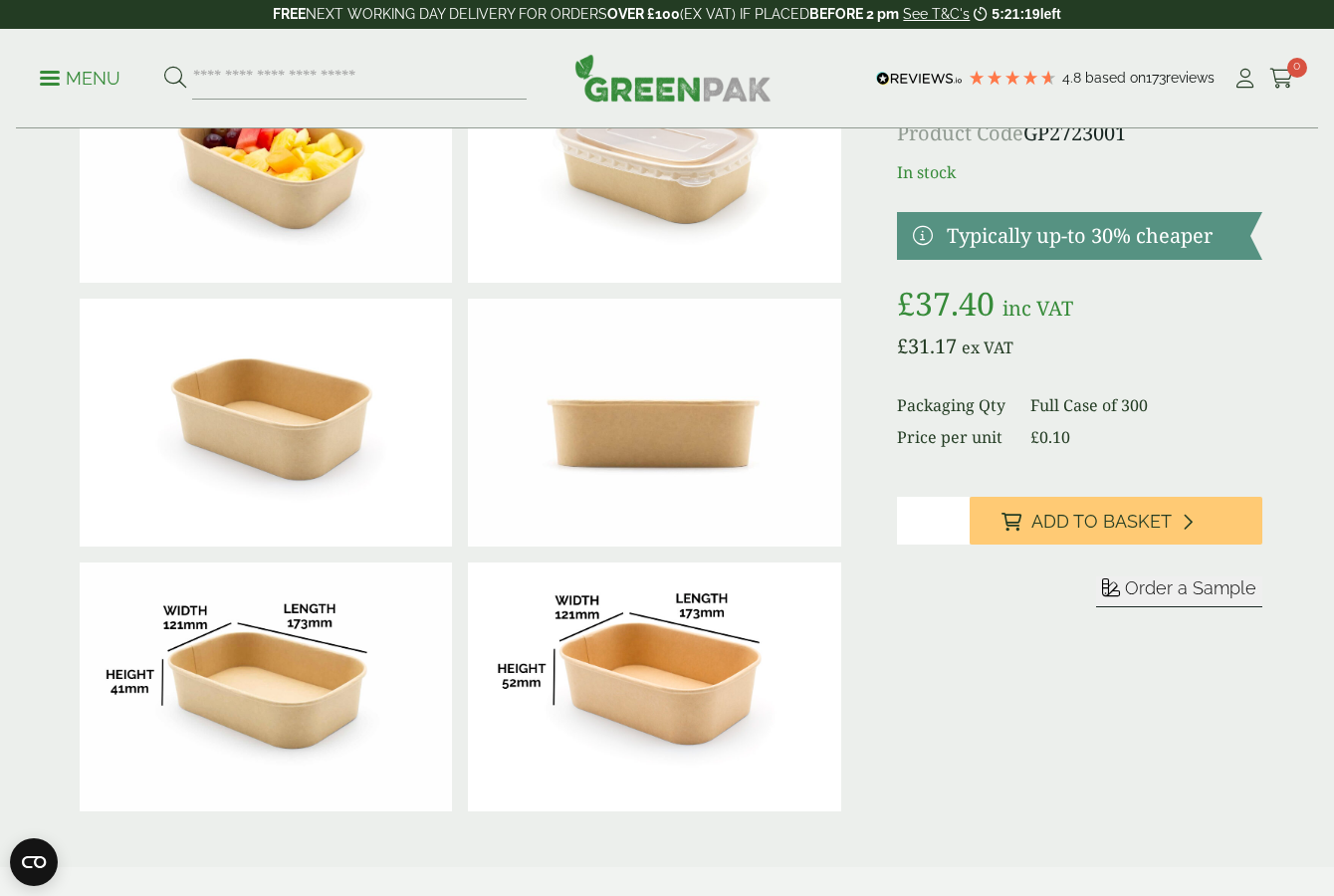type on "*" 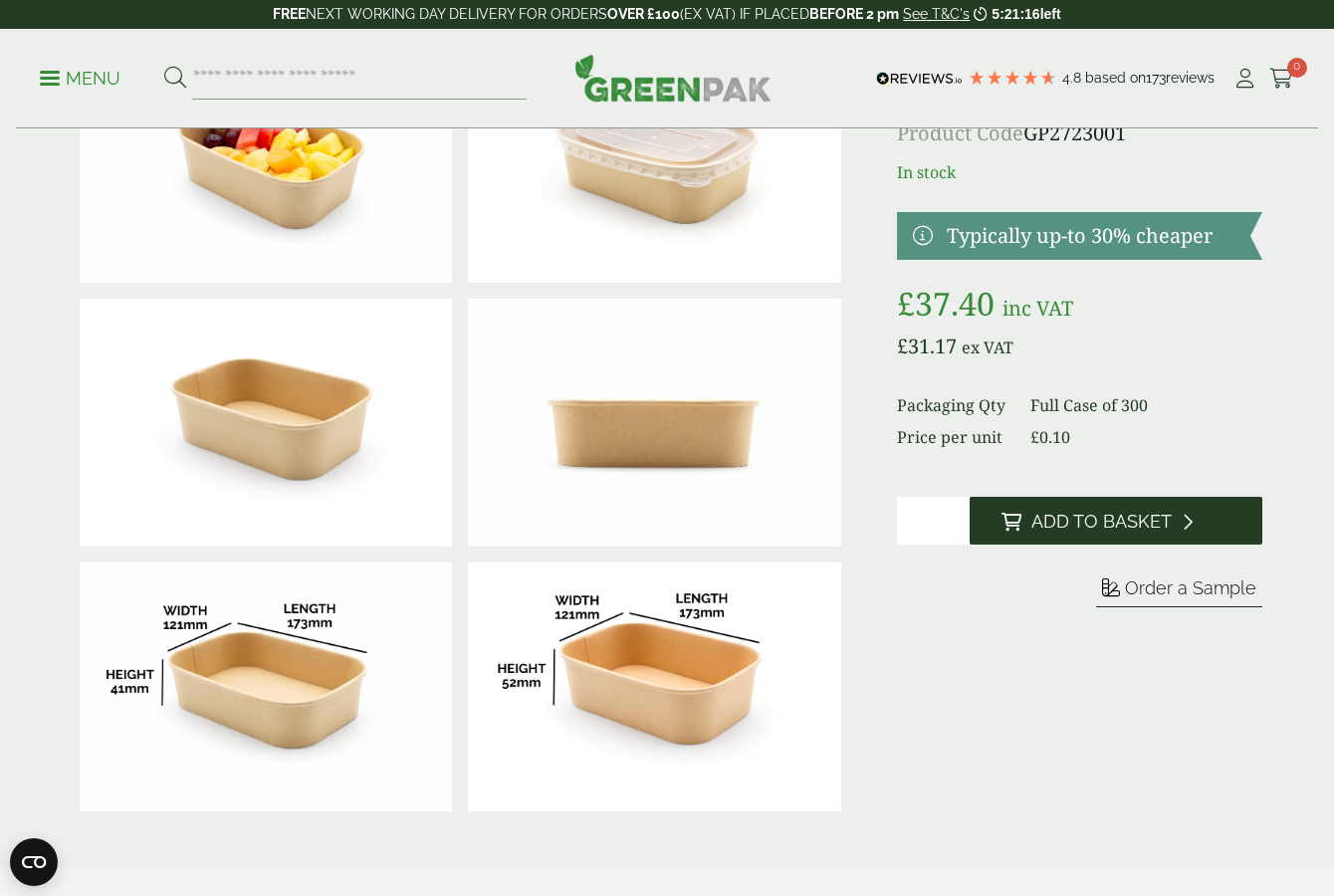 click on "Add to Basket" at bounding box center [1101, 522] 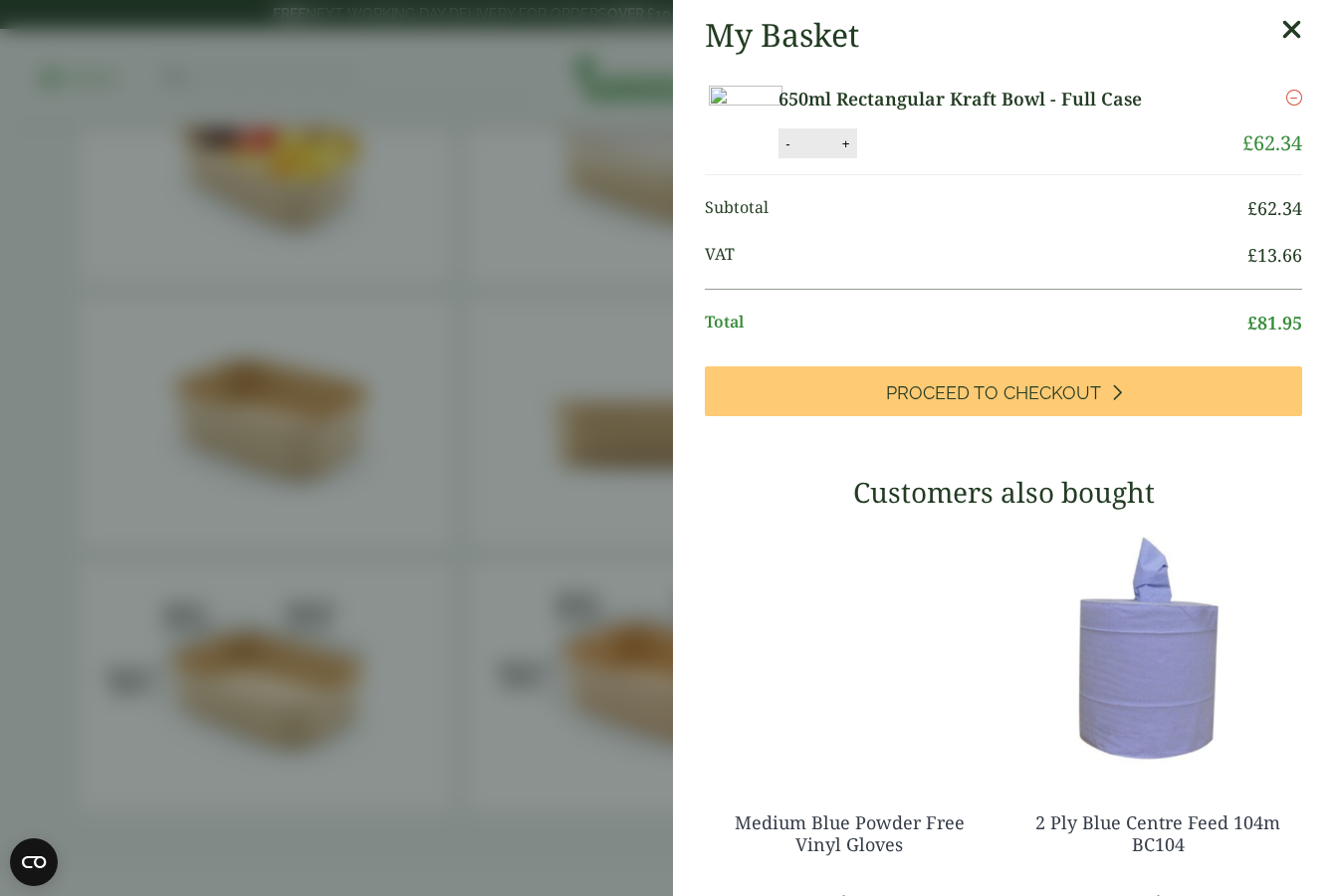 scroll, scrollTop: 1, scrollLeft: 0, axis: vertical 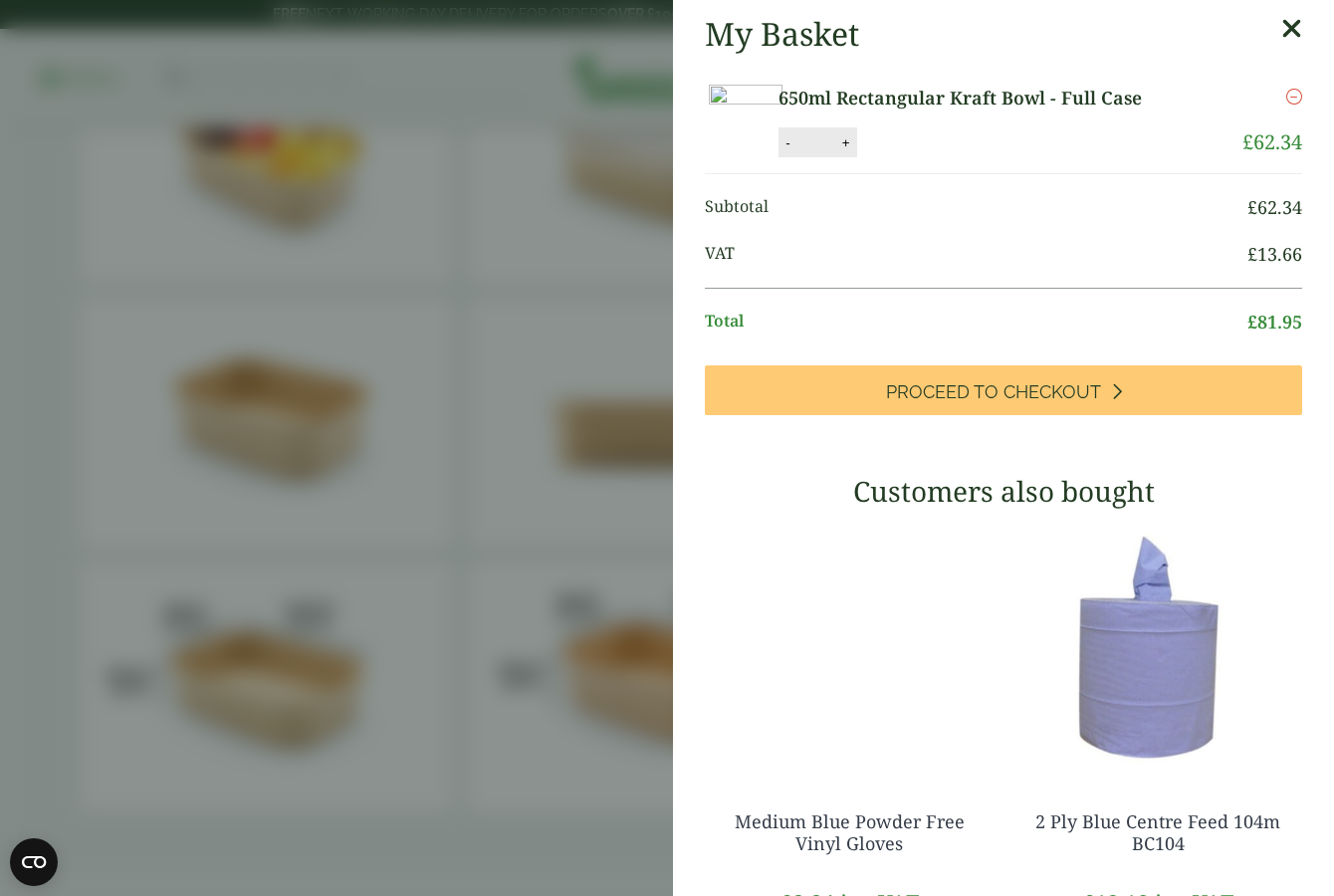 click at bounding box center (1291, 29) 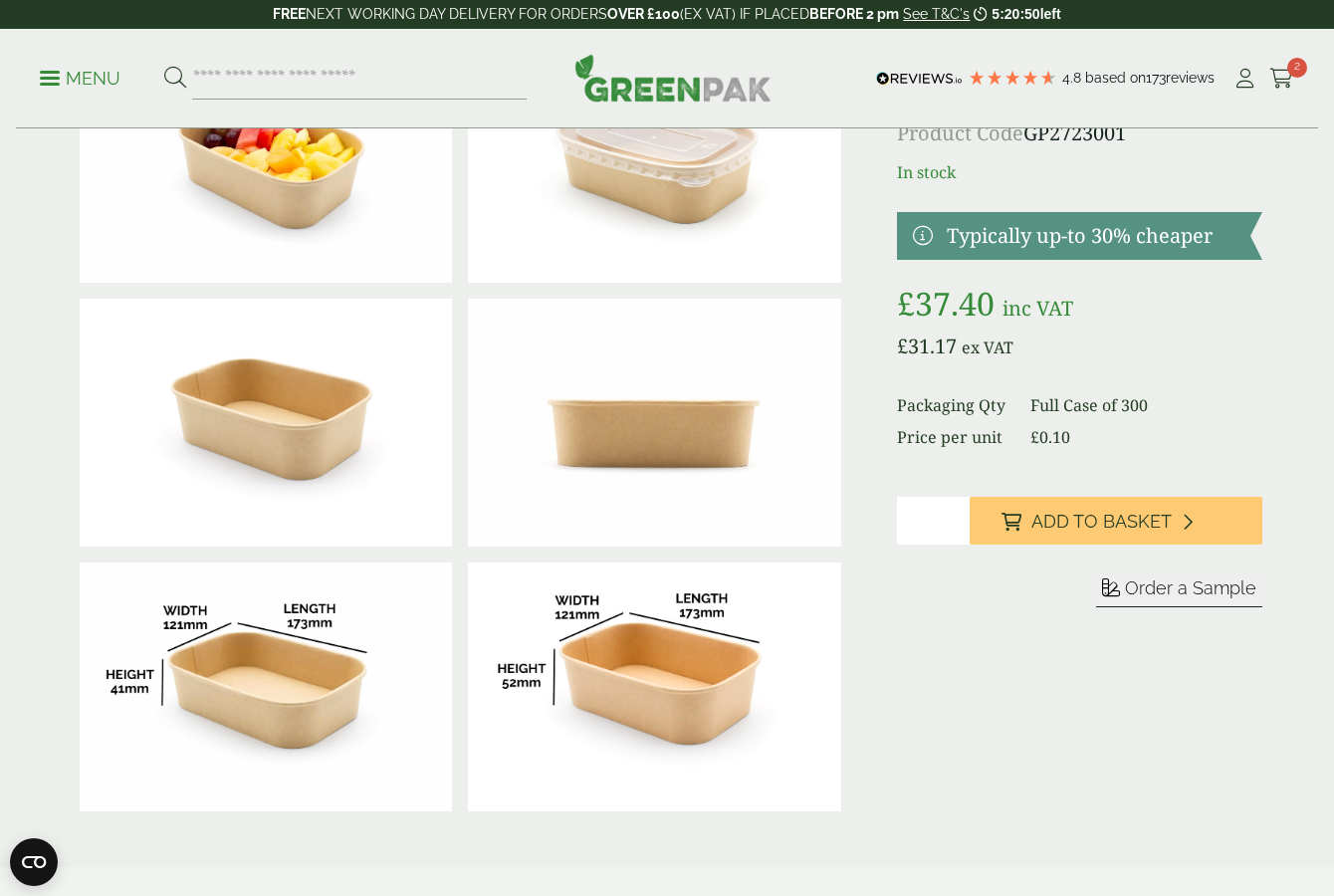scroll, scrollTop: 163, scrollLeft: 0, axis: vertical 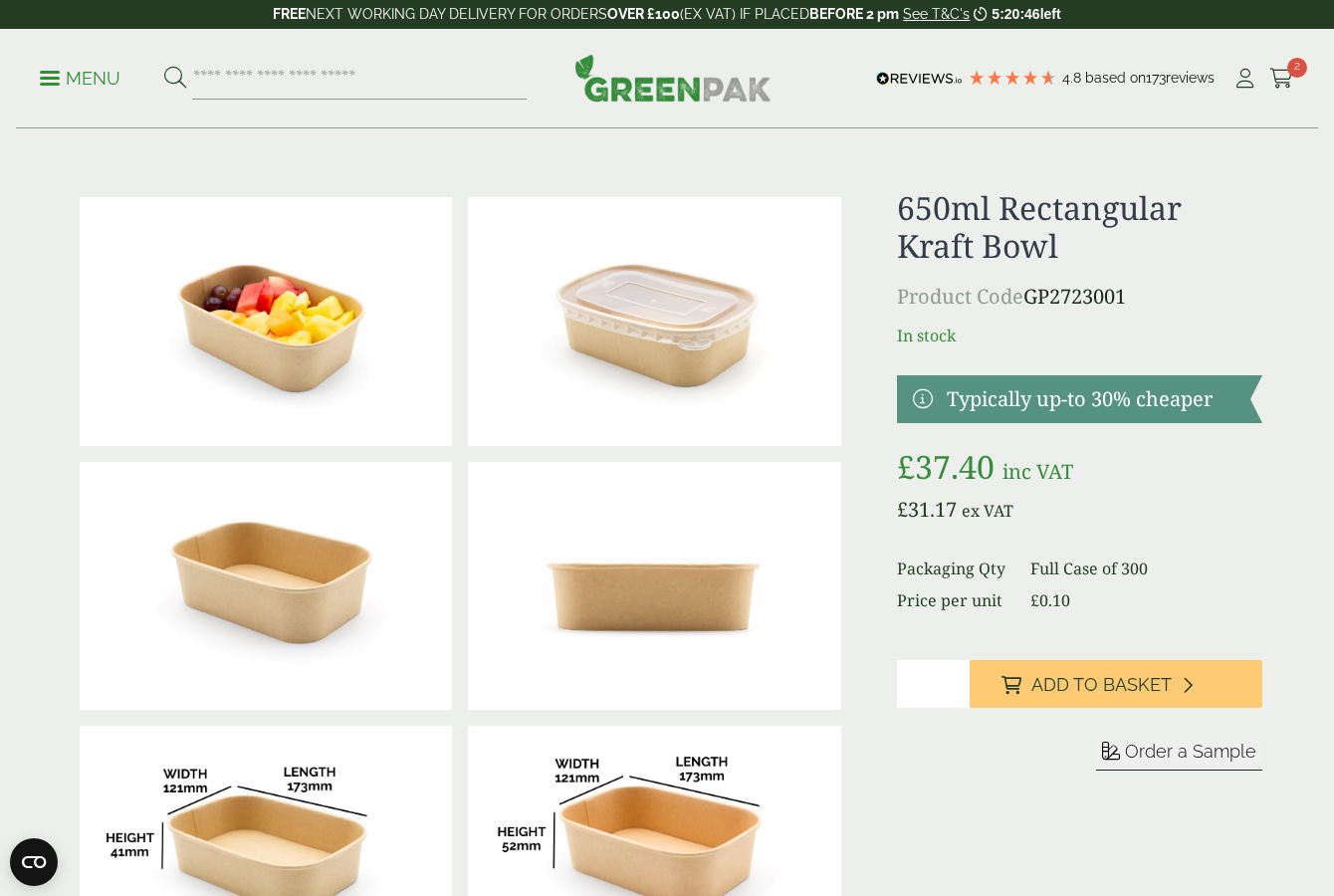 click at bounding box center [50, 78] 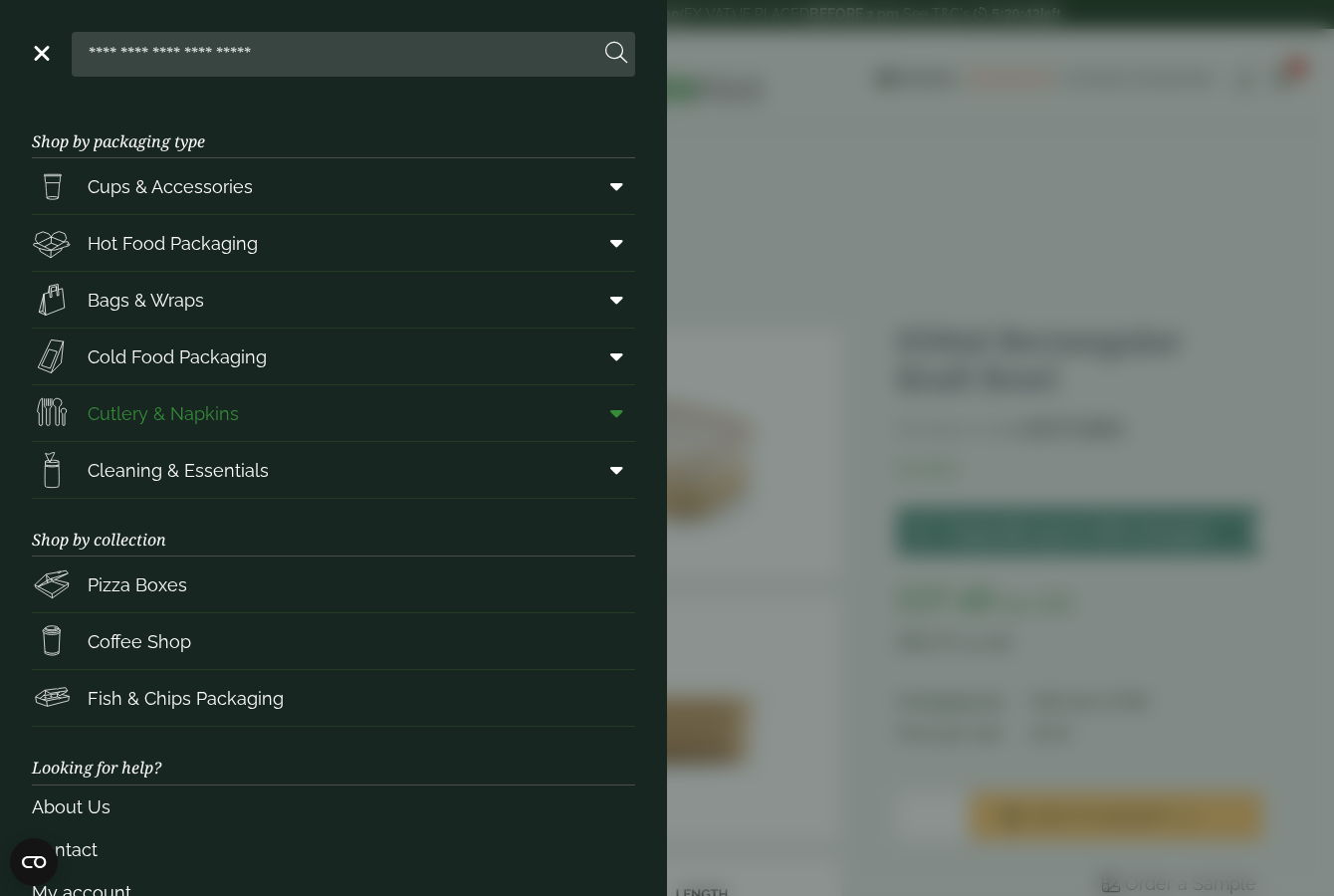 click on "Cutlery & Napkins" at bounding box center [163, 413] 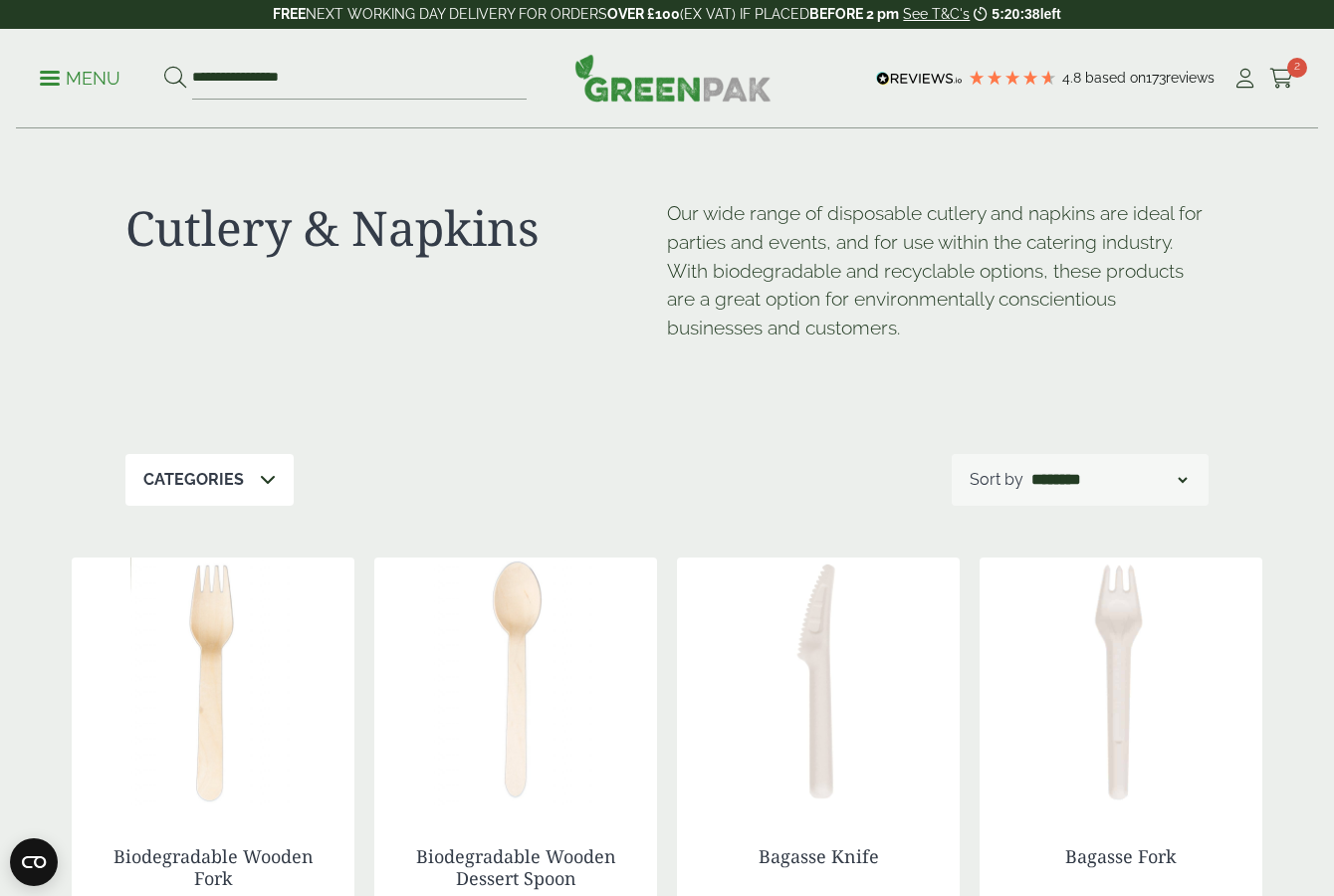 scroll, scrollTop: 227, scrollLeft: 0, axis: vertical 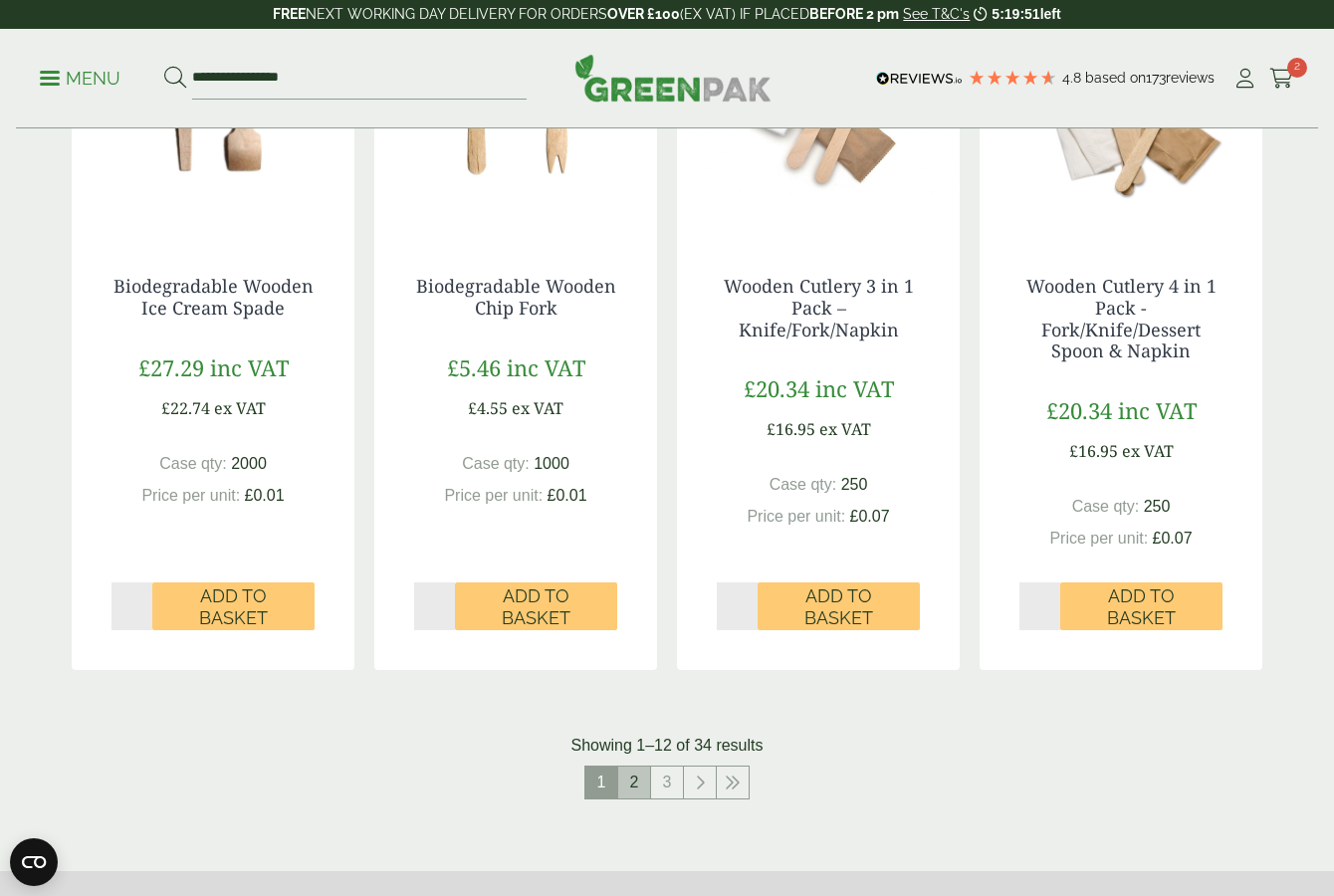click on "2" at bounding box center (634, 783) 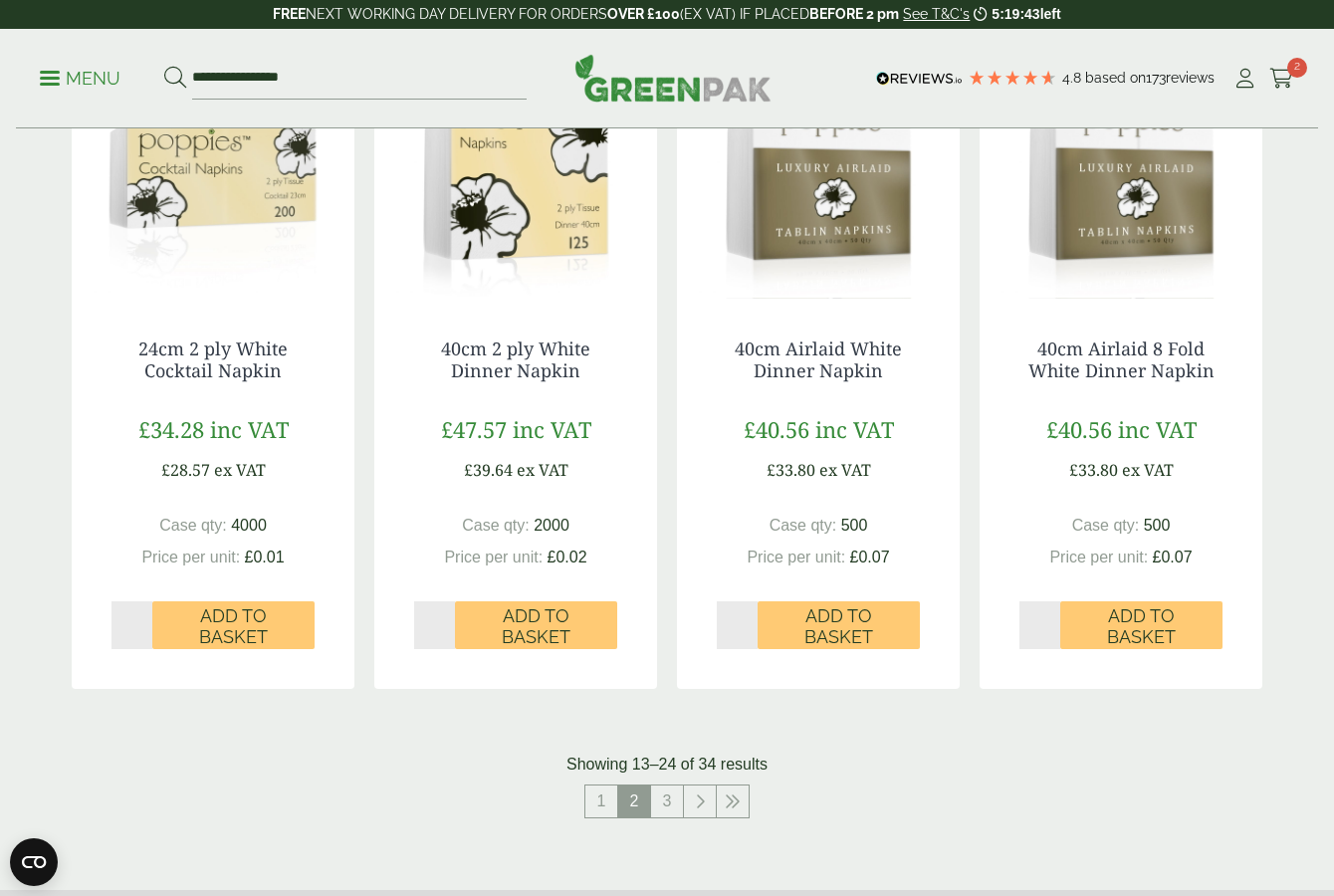 scroll, scrollTop: 1854, scrollLeft: 0, axis: vertical 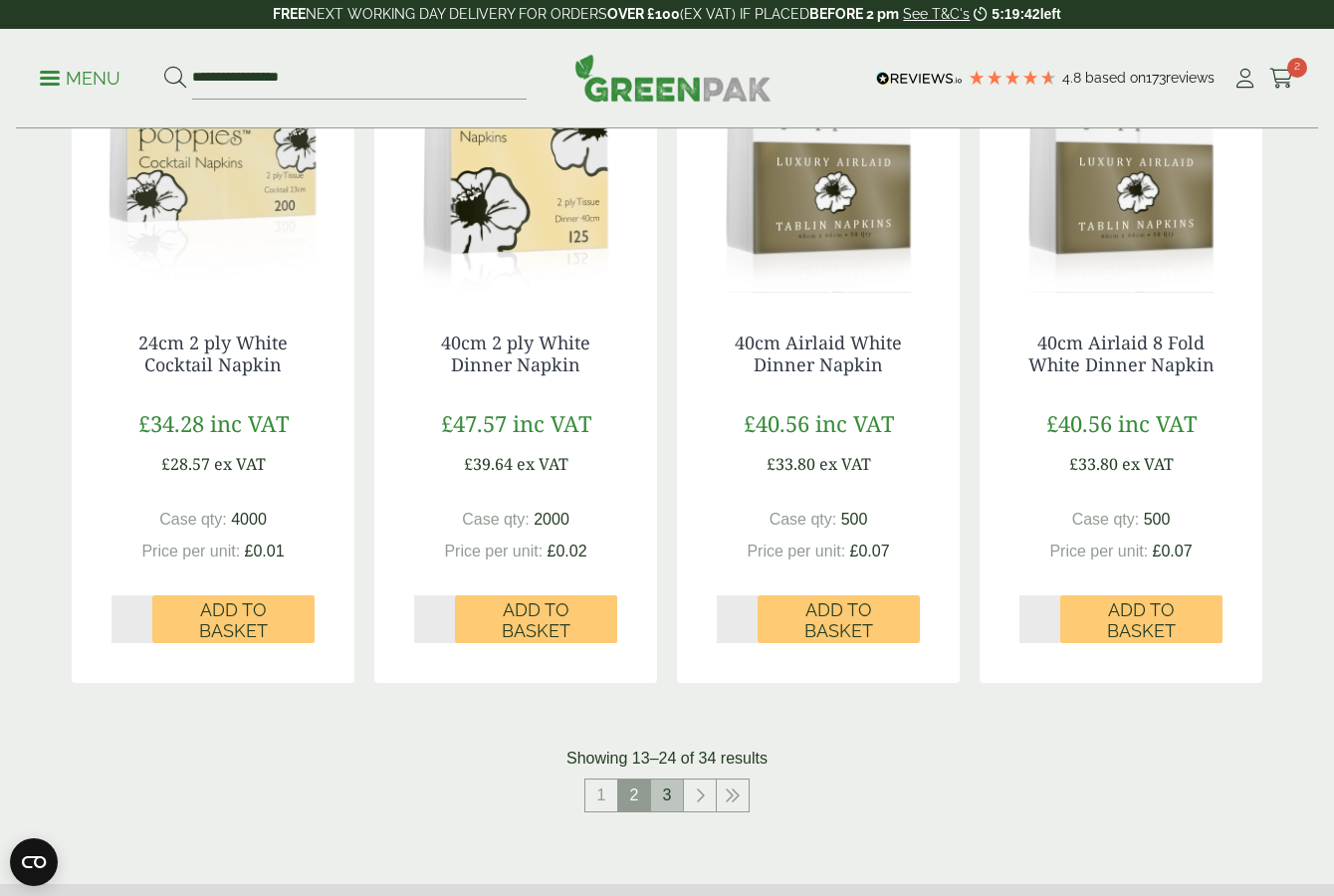 click on "3" at bounding box center [667, 795] 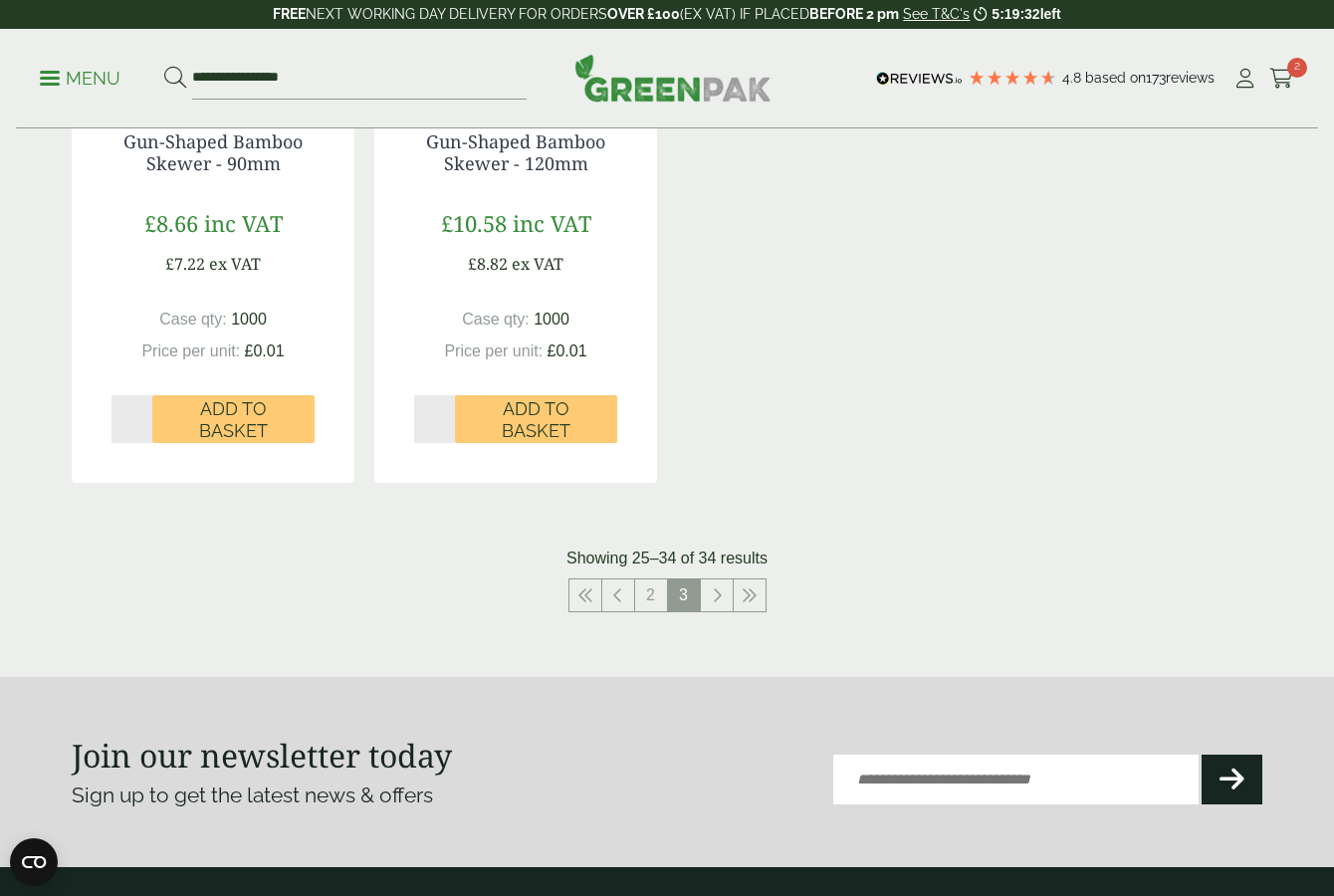 scroll, scrollTop: 2021, scrollLeft: 0, axis: vertical 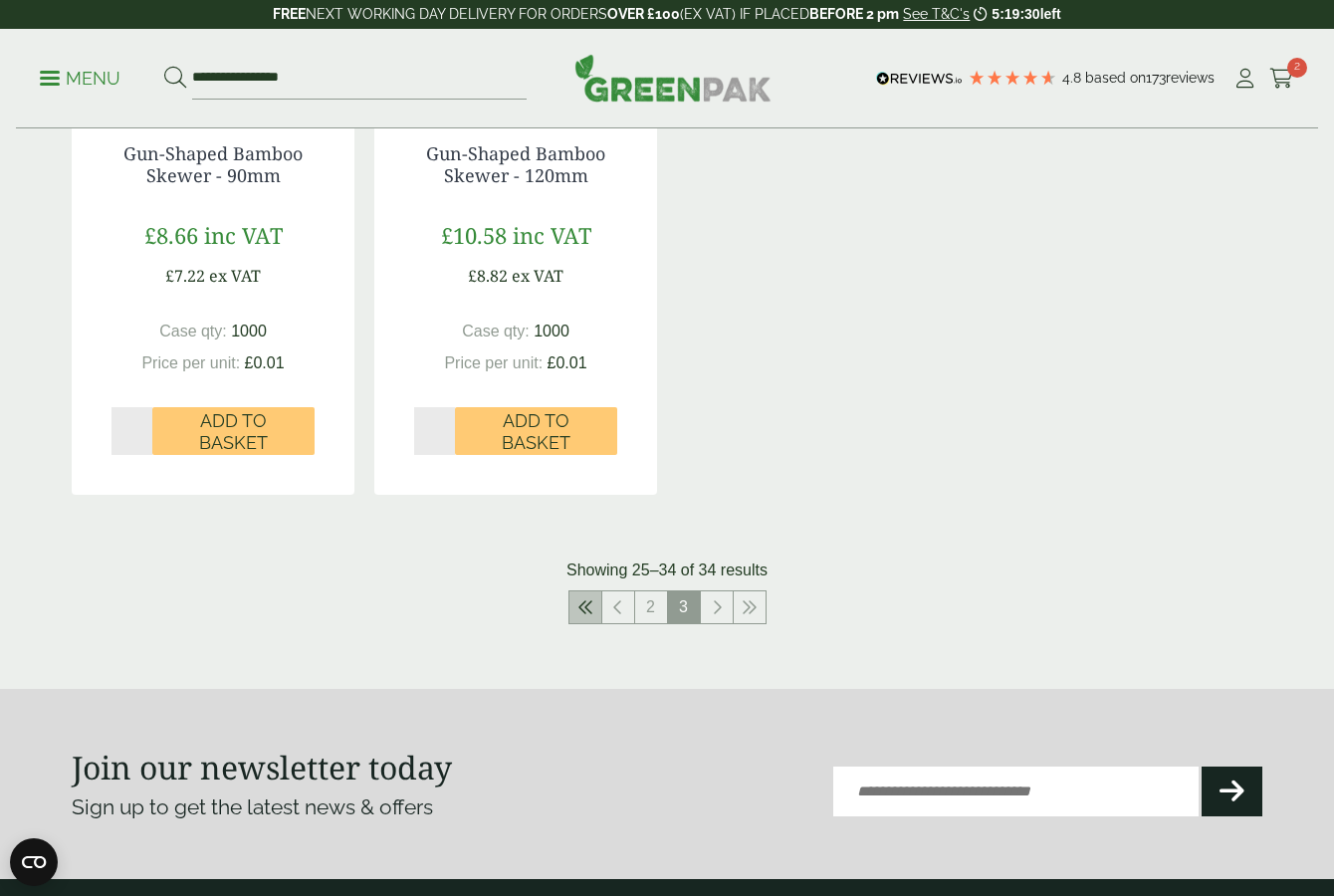 click at bounding box center (585, 607) 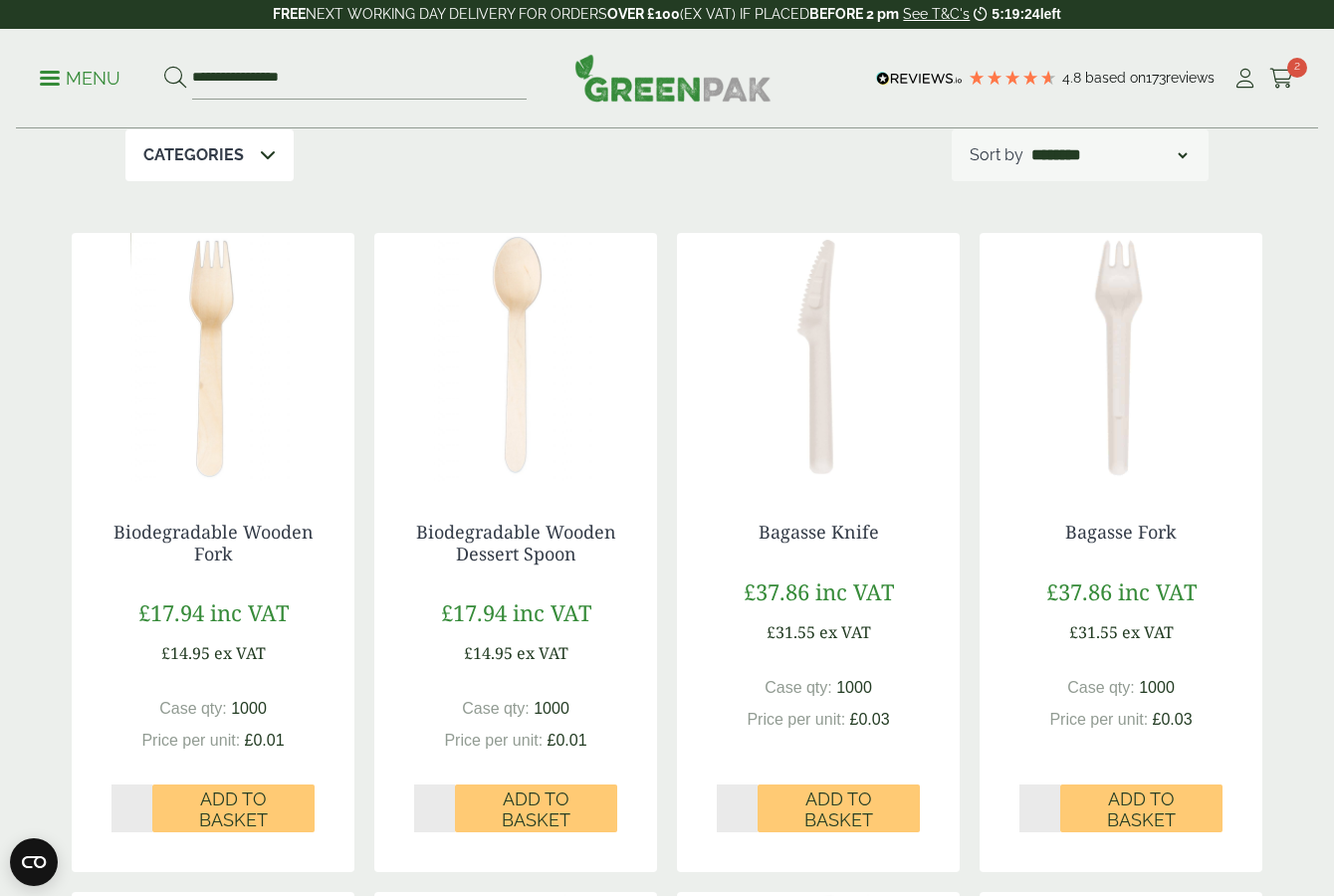 scroll, scrollTop: 323, scrollLeft: 0, axis: vertical 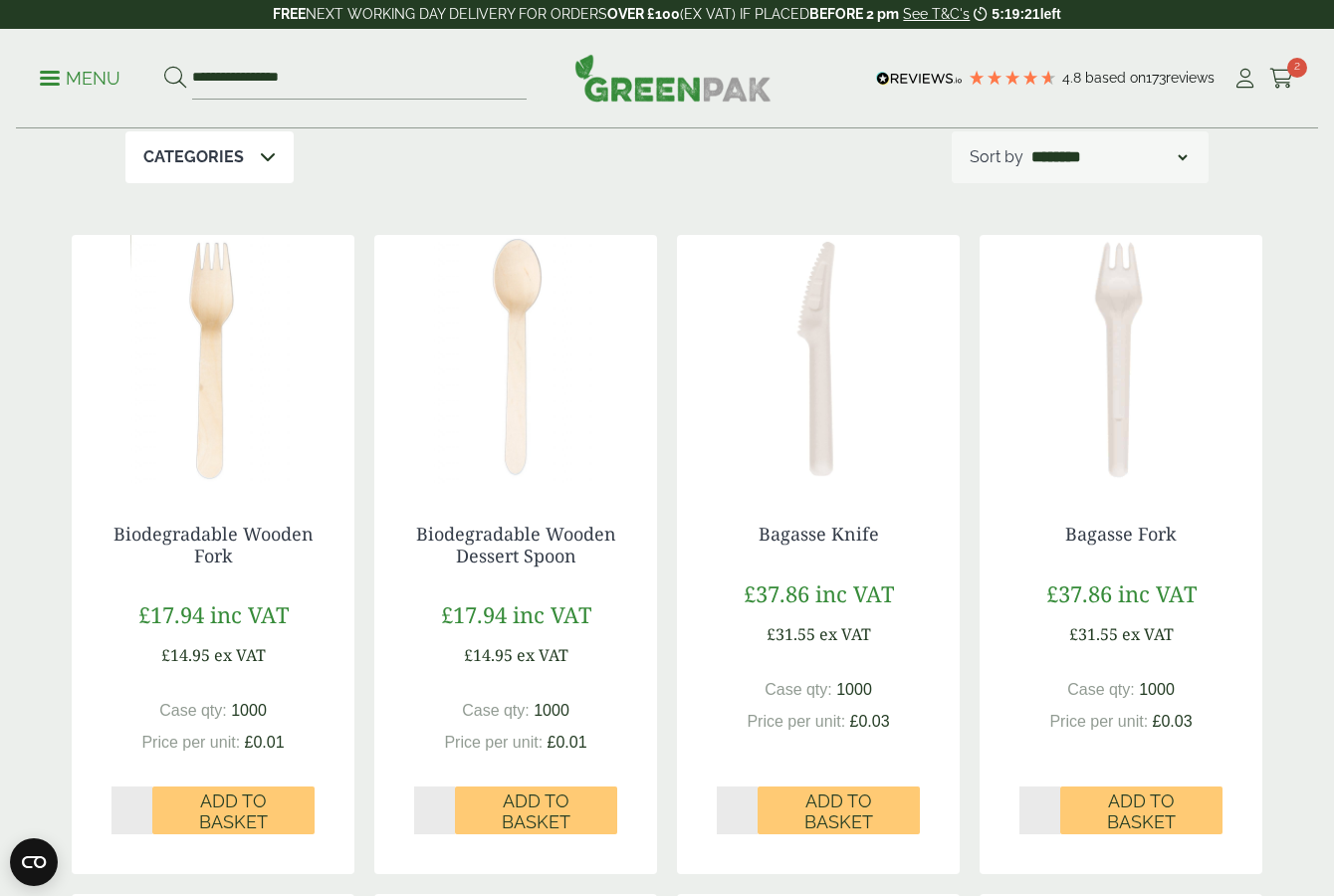 click at bounding box center (818, 359) 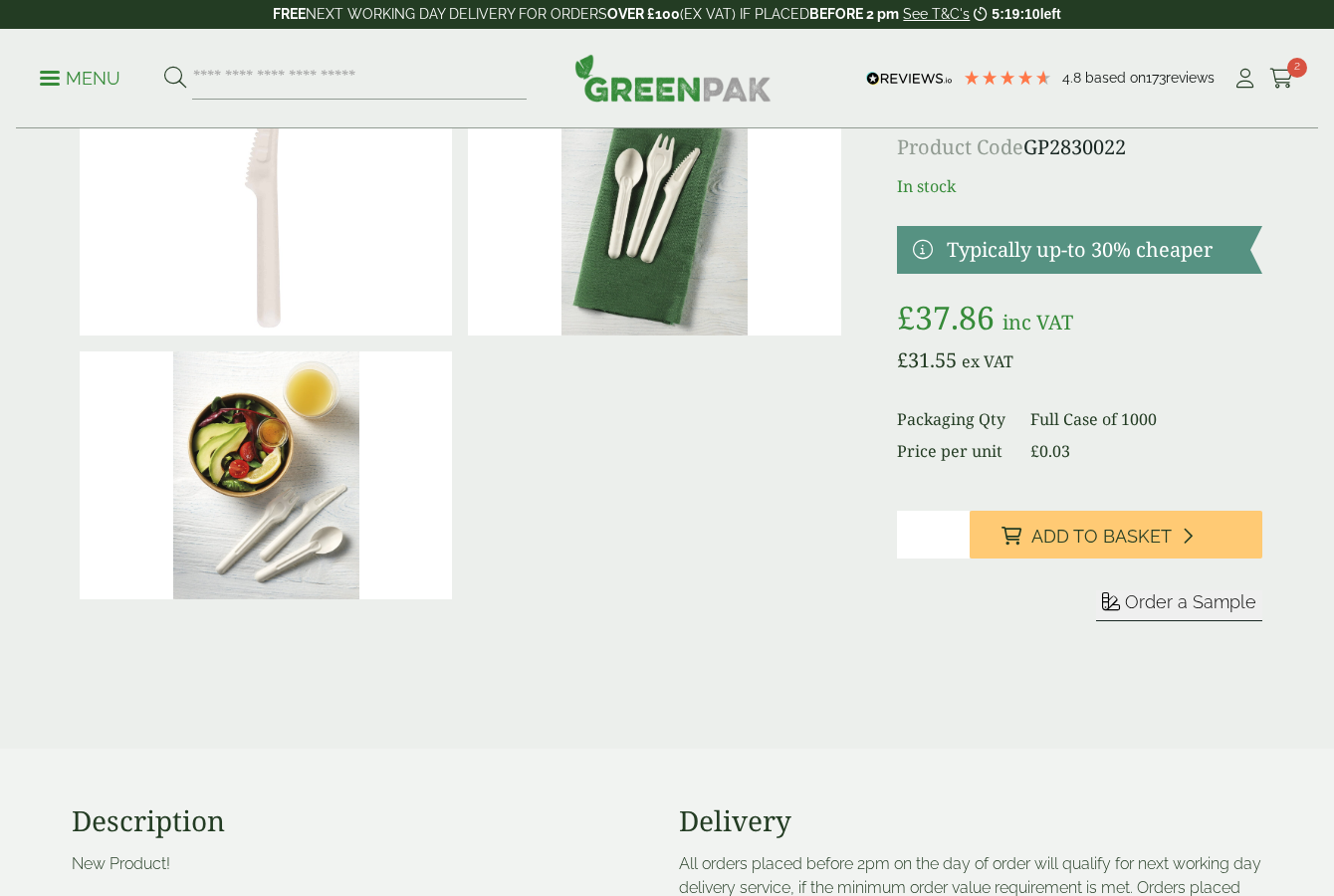 scroll, scrollTop: 114, scrollLeft: 0, axis: vertical 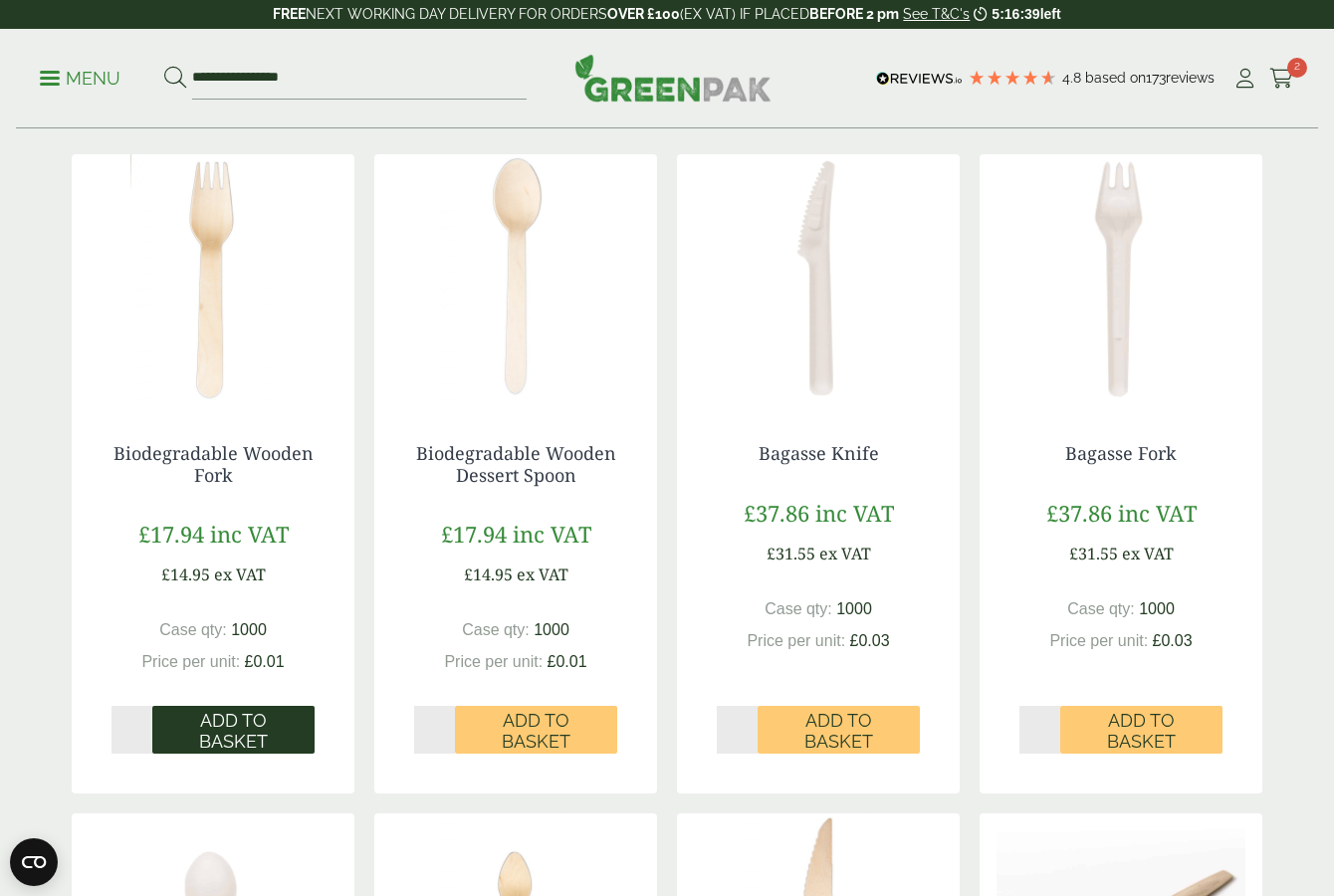 click on "Add to Basket" at bounding box center (233, 731) 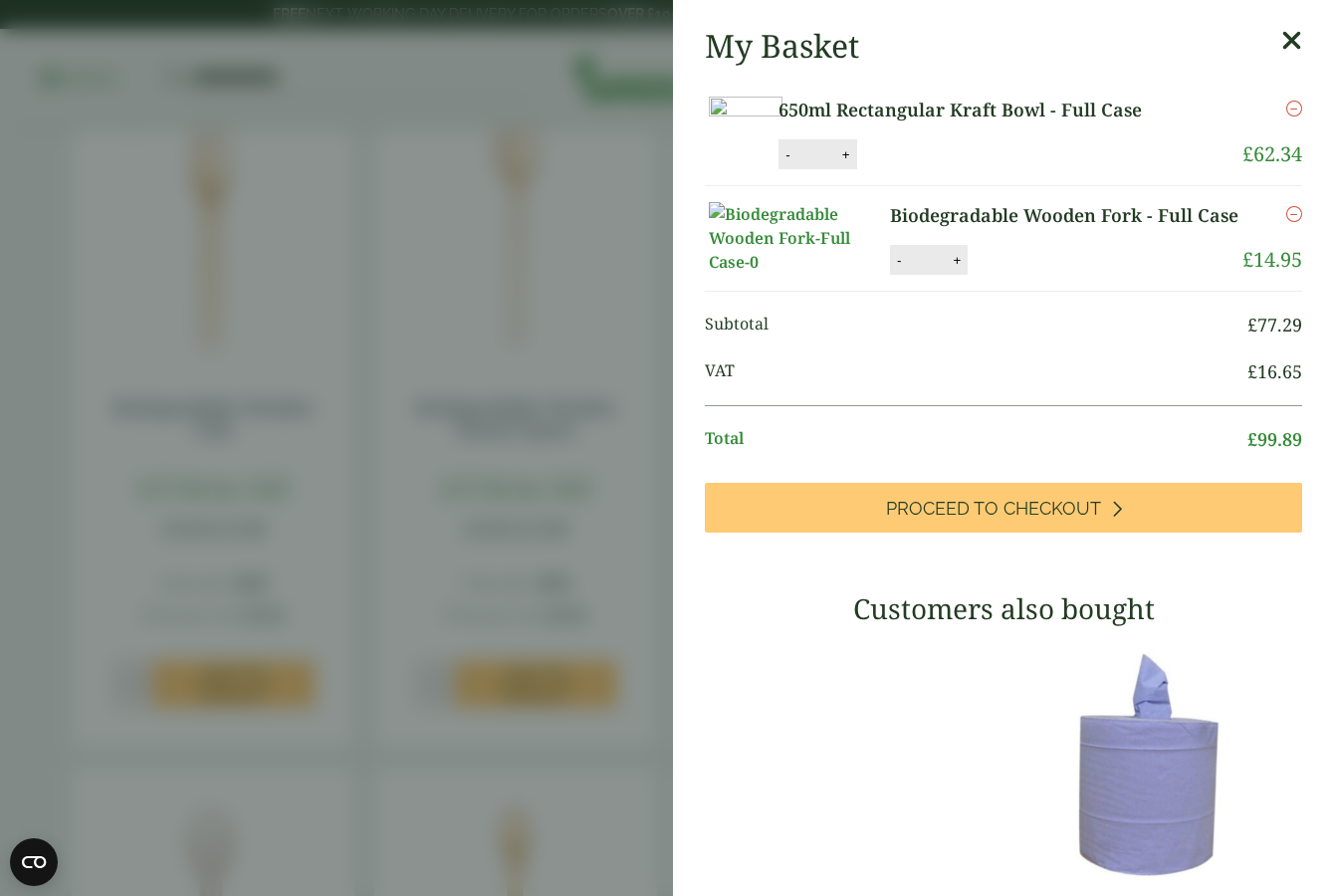 scroll, scrollTop: 499, scrollLeft: 0, axis: vertical 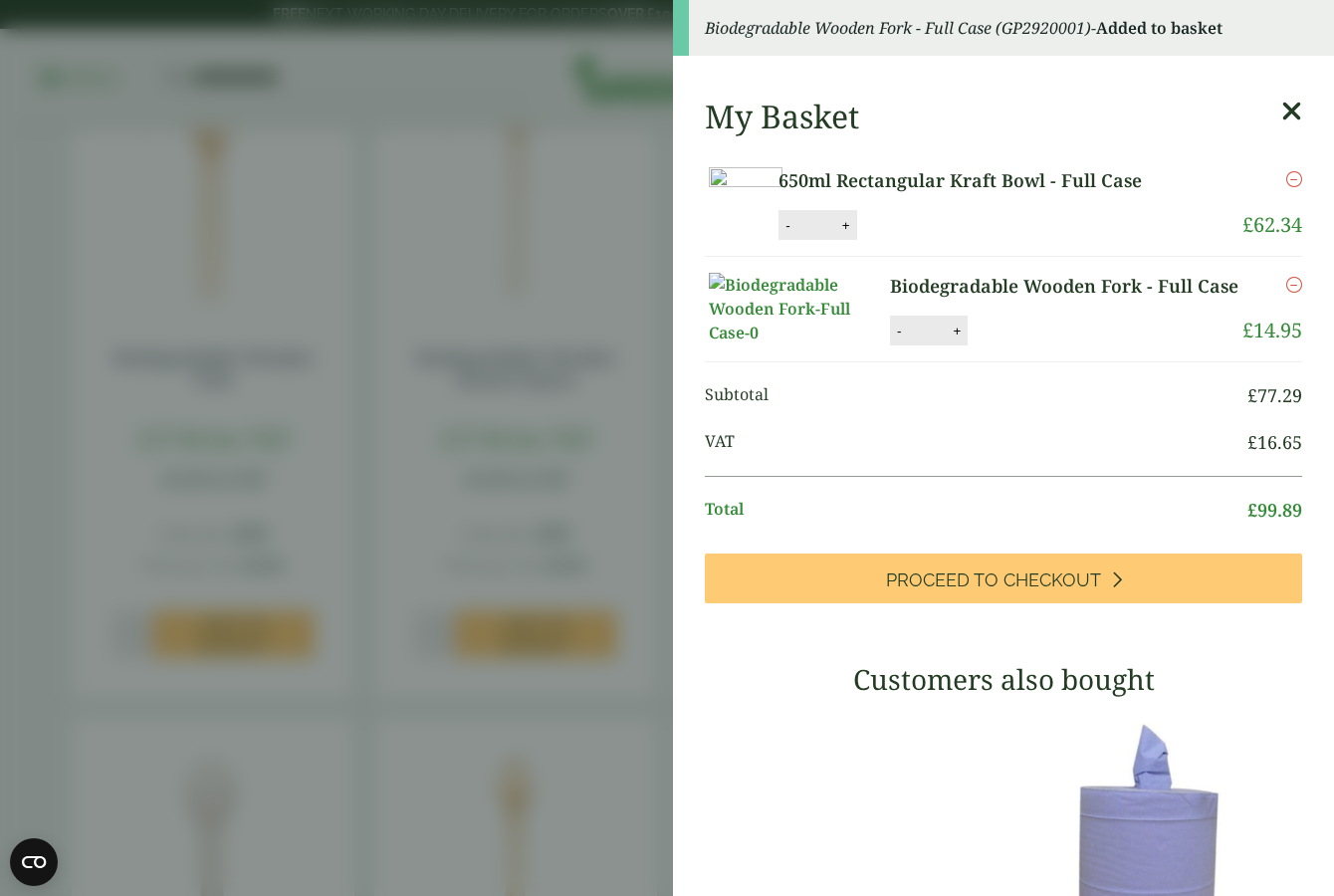 click at bounding box center (1291, 112) 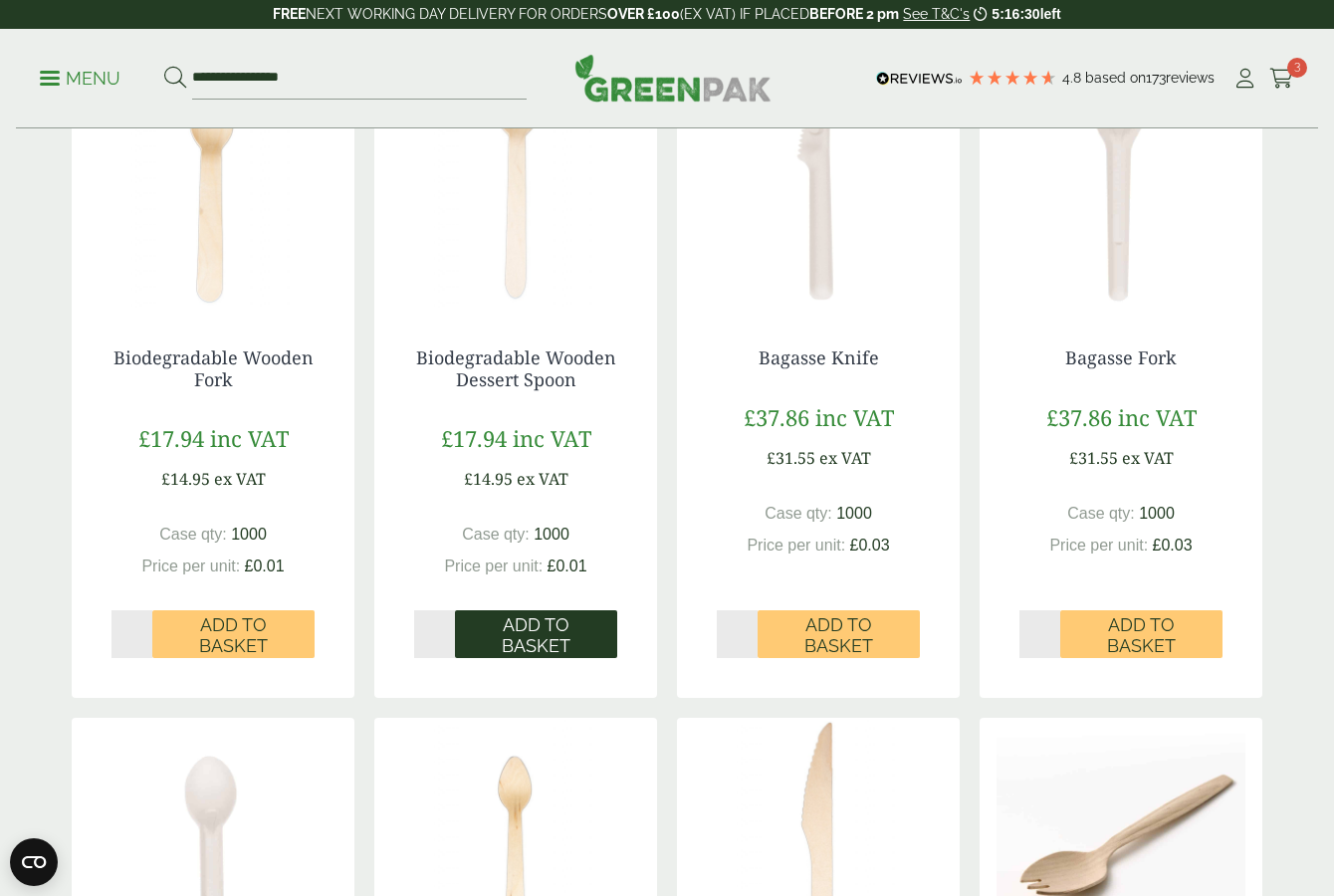 click on "Add to Basket" at bounding box center [536, 635] 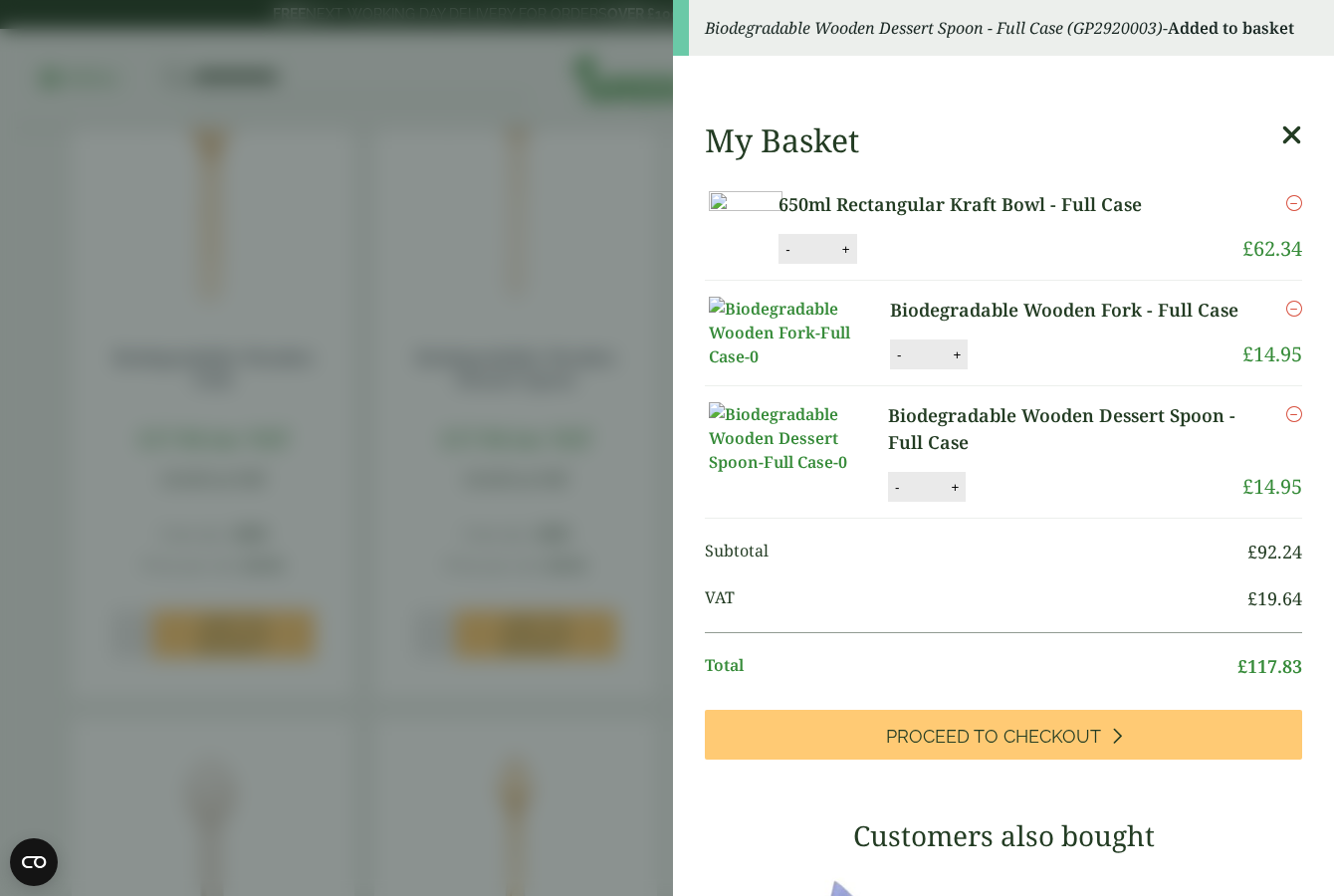 click at bounding box center (1291, 135) 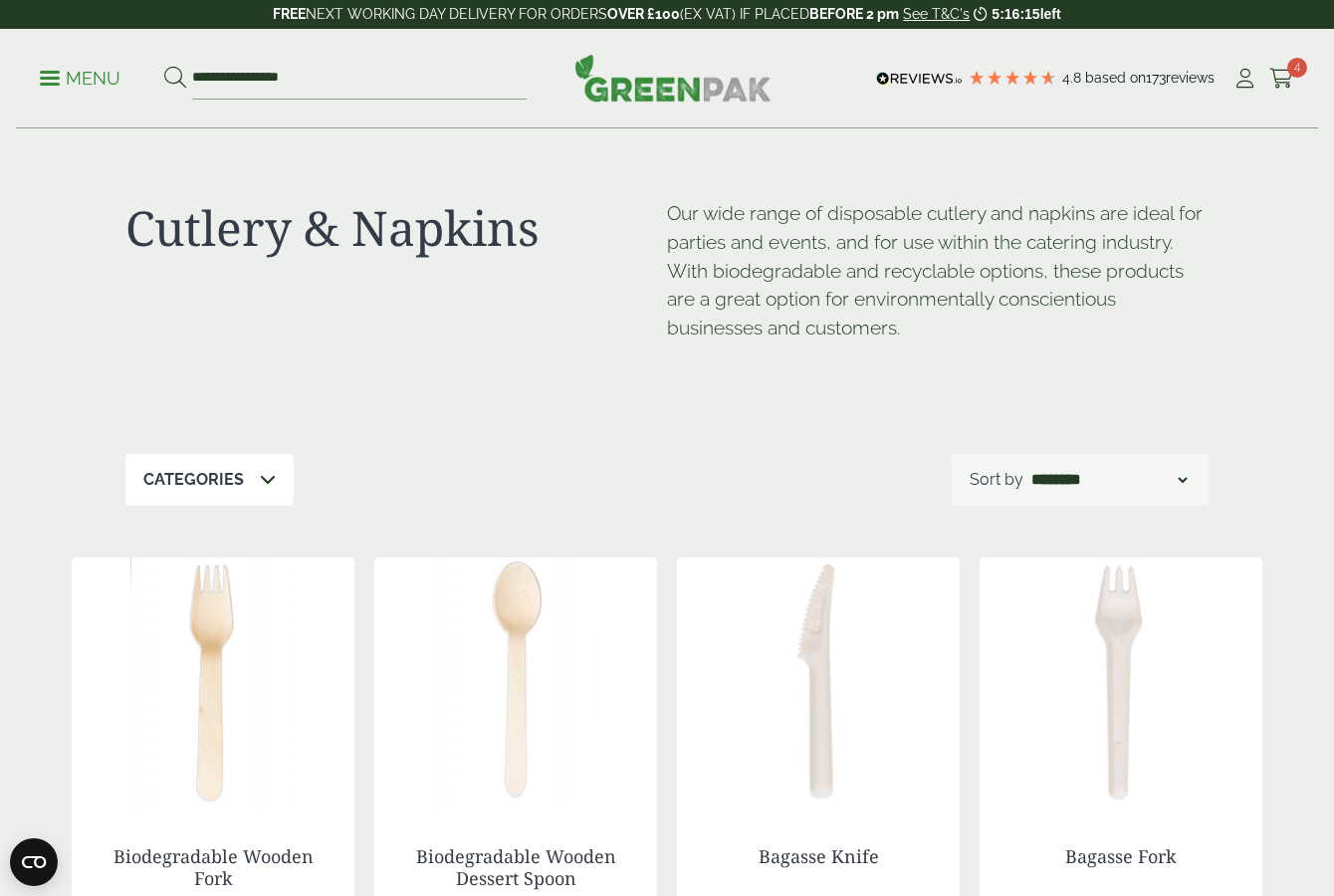 scroll, scrollTop: 0, scrollLeft: 0, axis: both 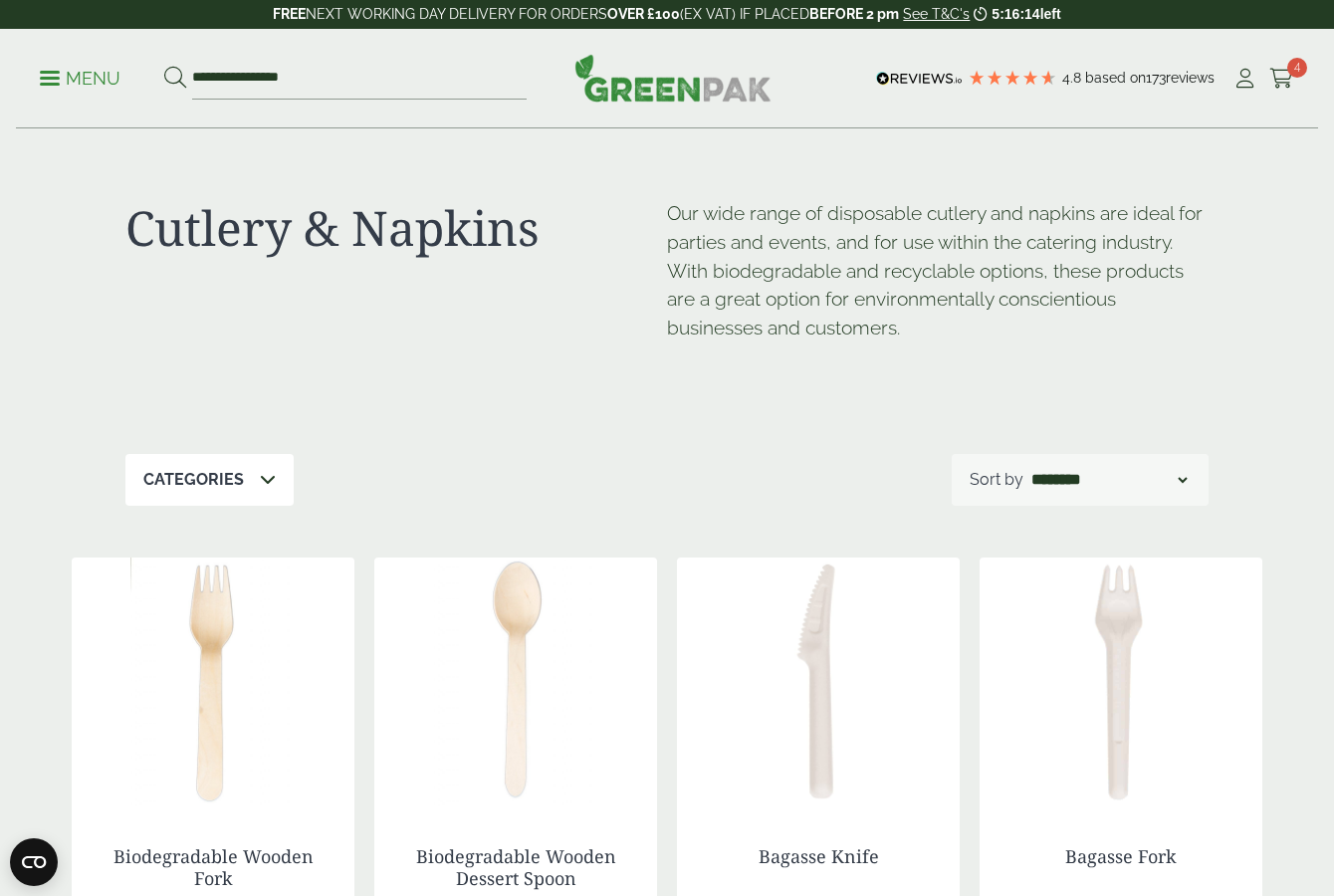 click at bounding box center [50, 78] 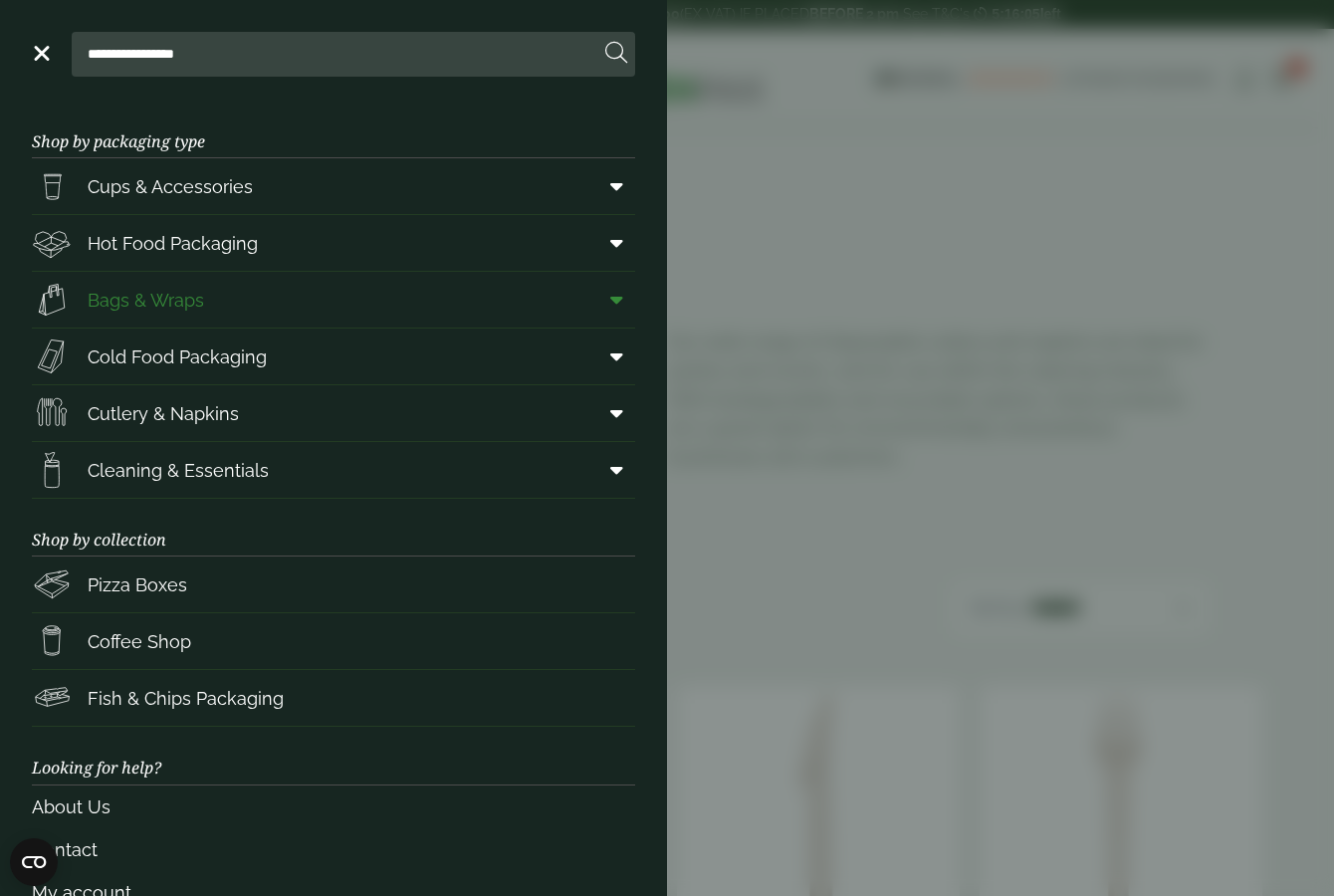 click on "Bags & Wraps" at bounding box center (145, 300) 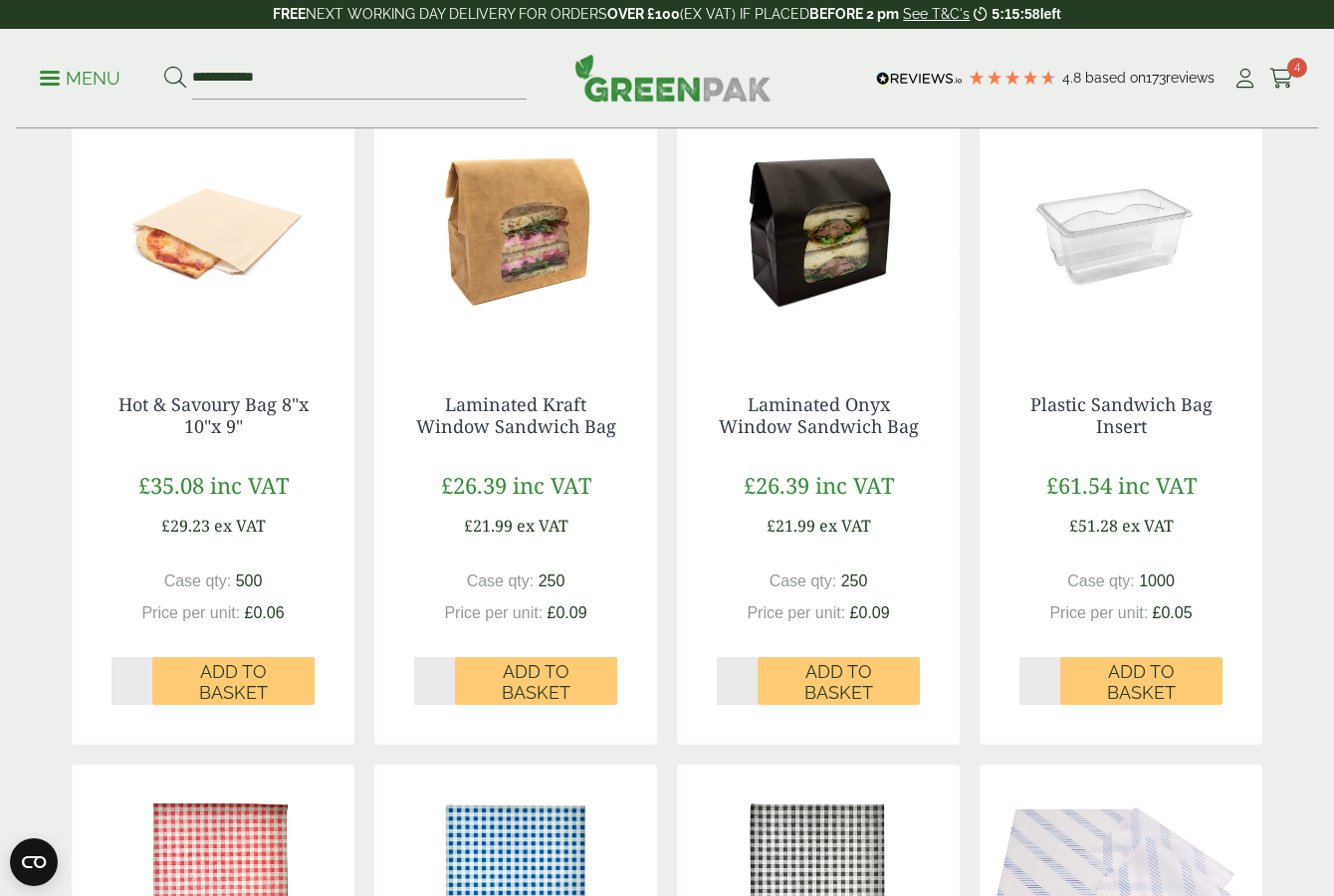 scroll, scrollTop: 423, scrollLeft: 0, axis: vertical 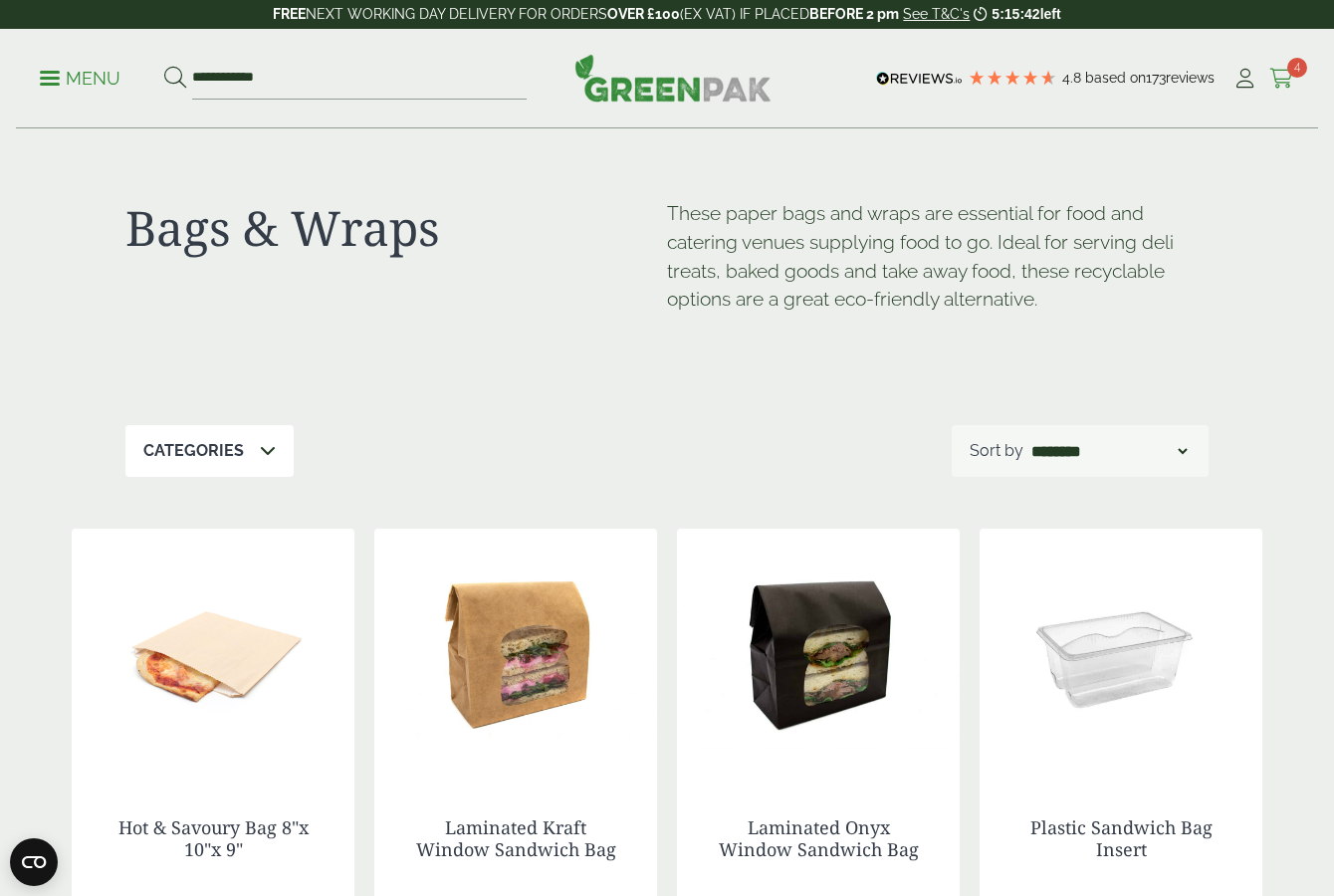 click at bounding box center [1281, 79] 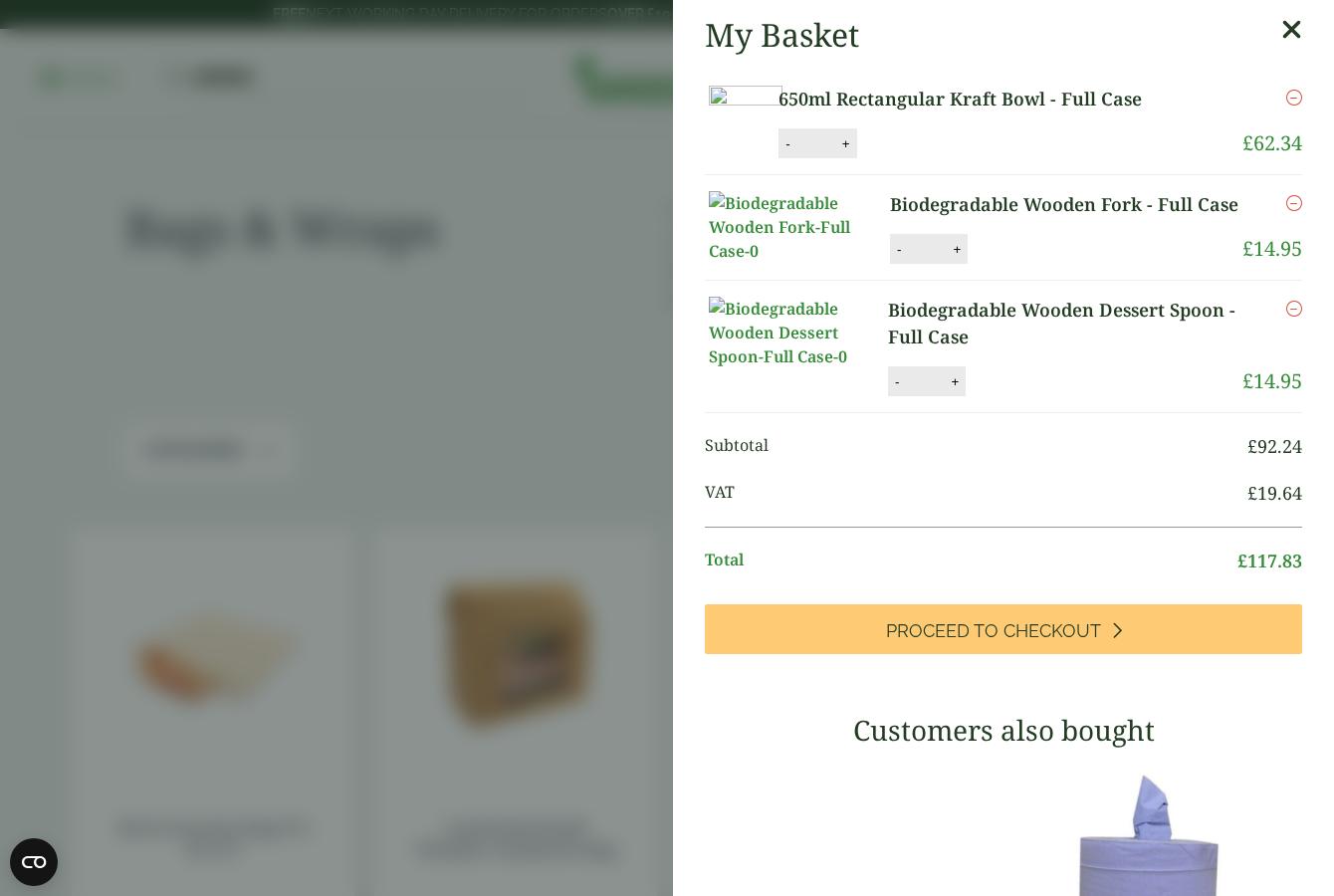 scroll, scrollTop: 0, scrollLeft: 0, axis: both 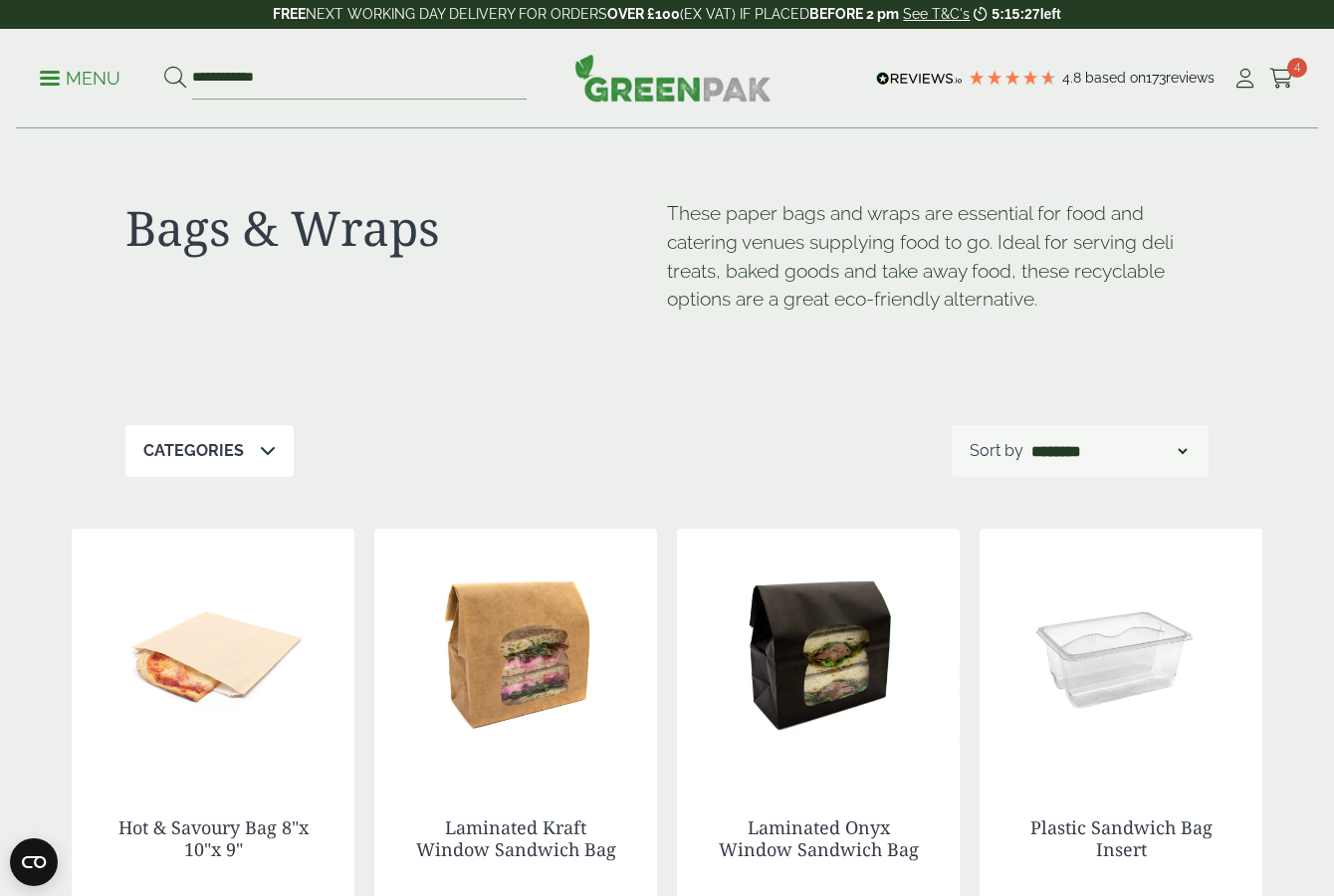 click on "Menu" at bounding box center (80, 79) 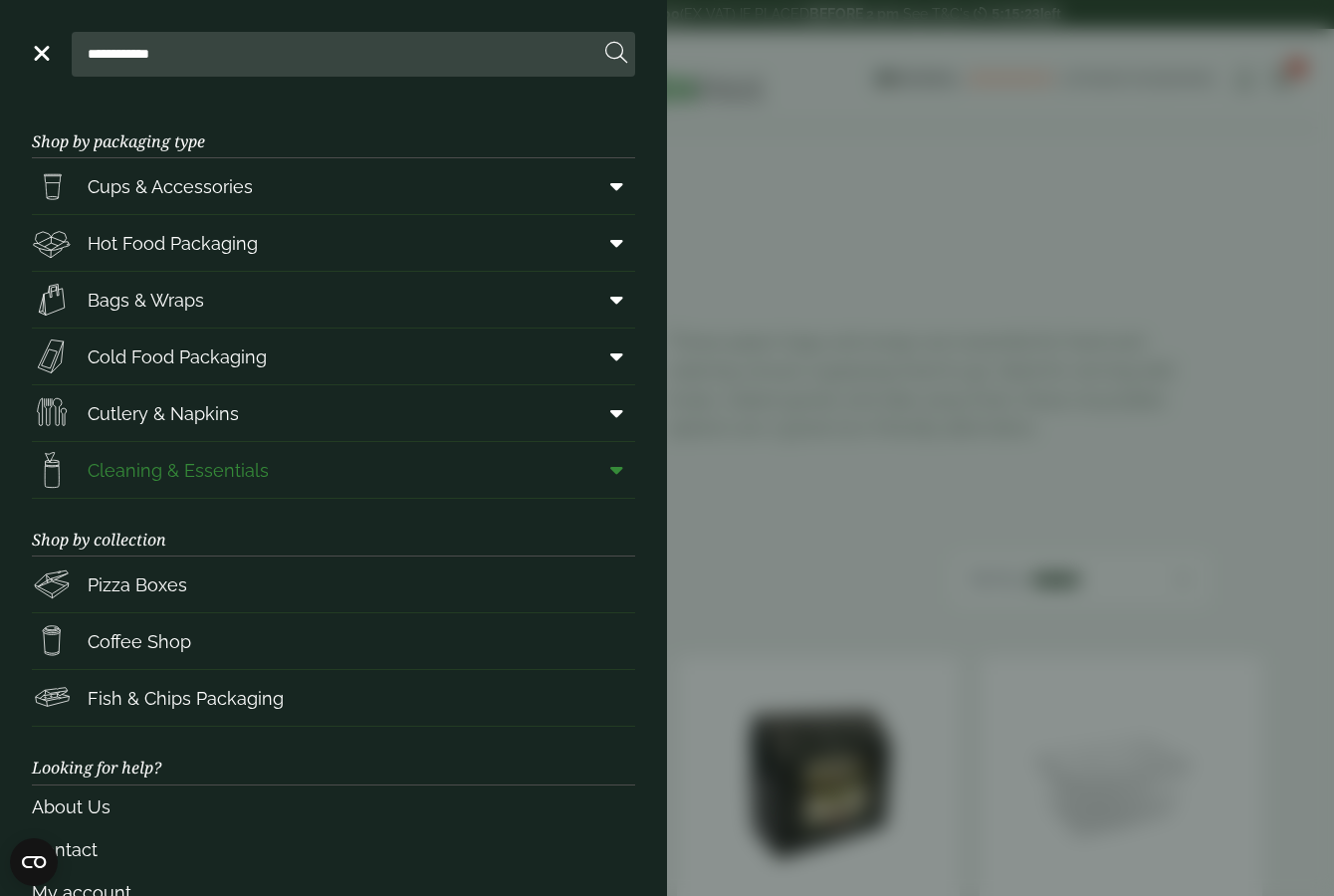 click on "Cleaning & Essentials" at bounding box center [178, 470] 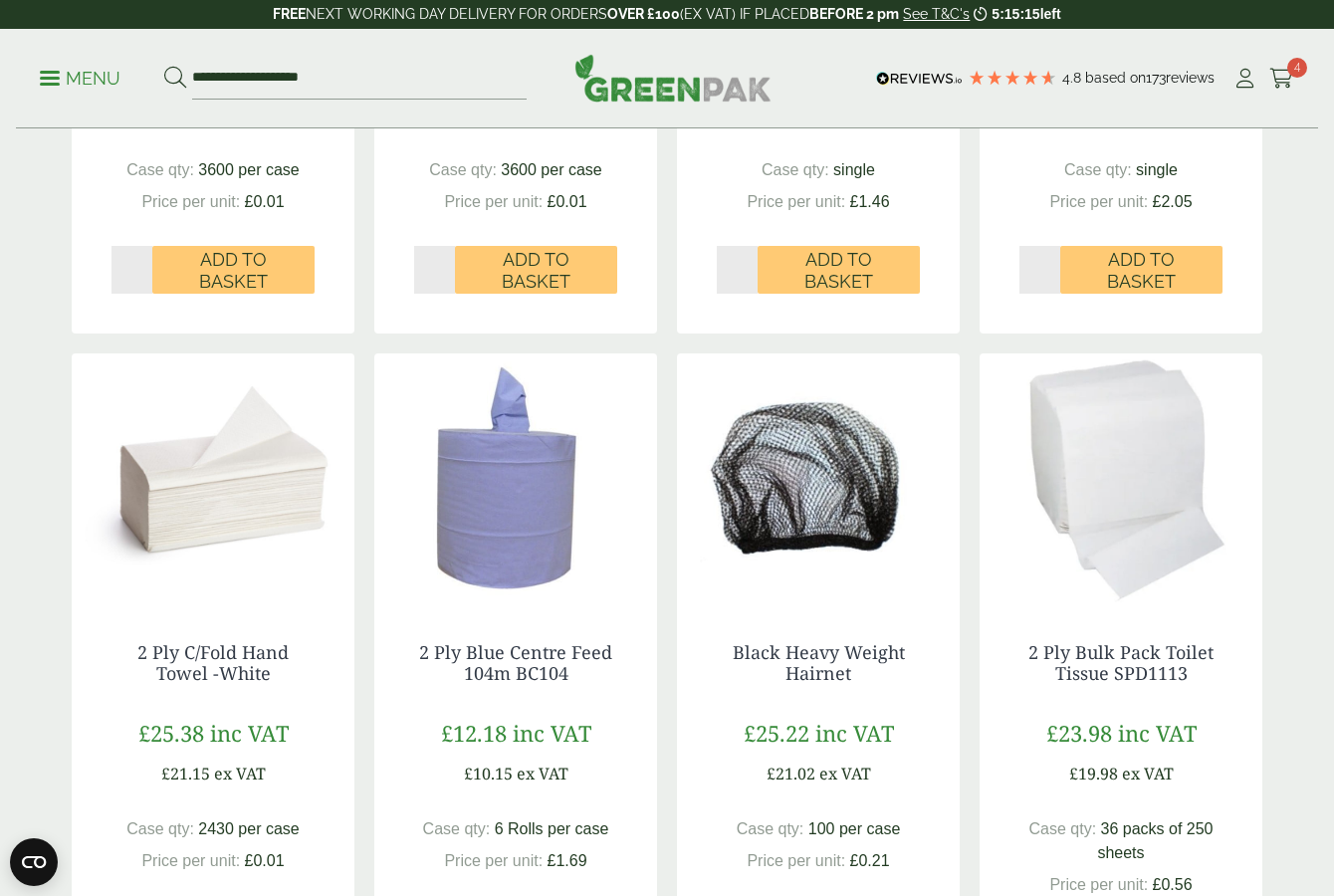 scroll, scrollTop: 808, scrollLeft: 0, axis: vertical 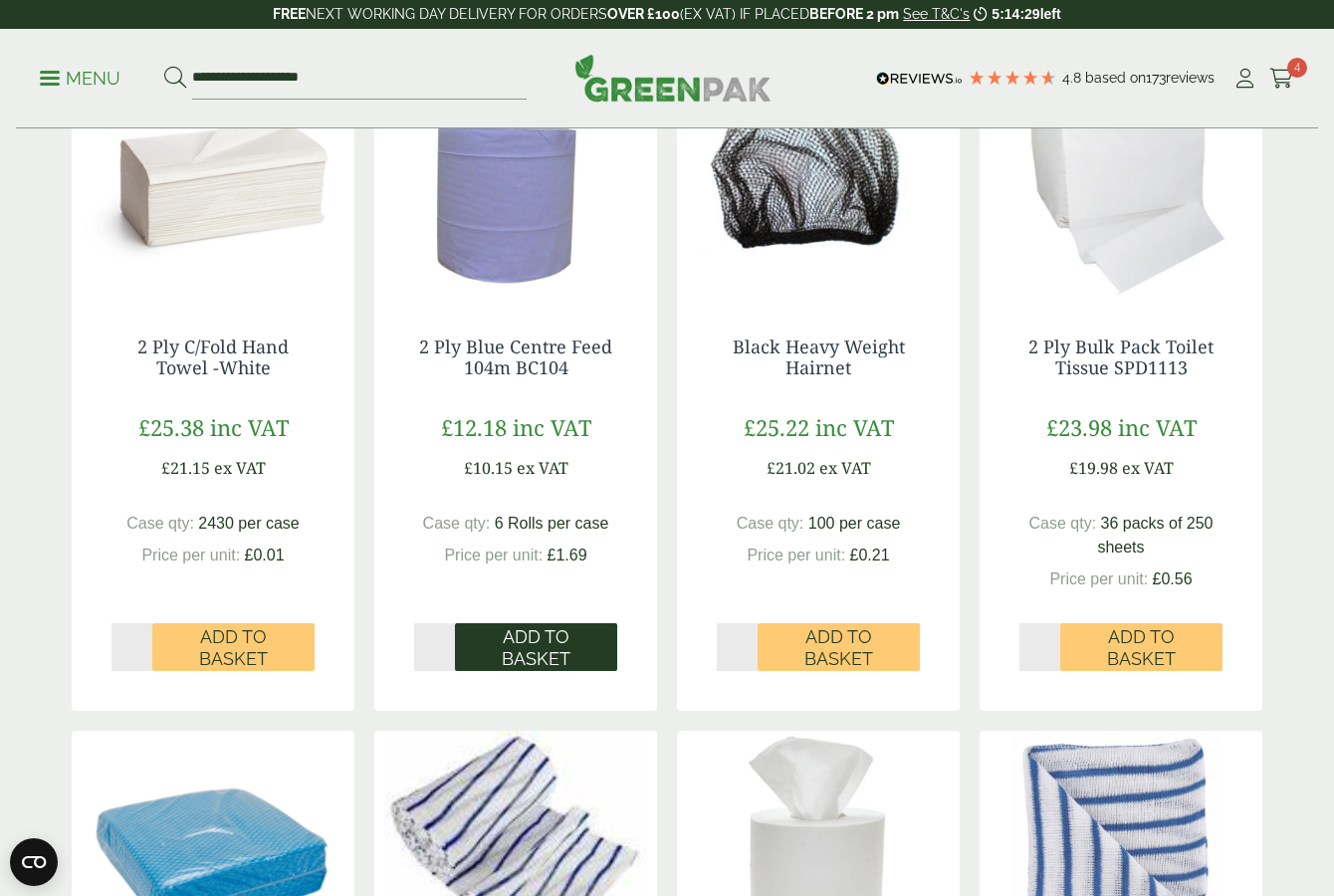 click on "Add to Basket" at bounding box center [536, 647] 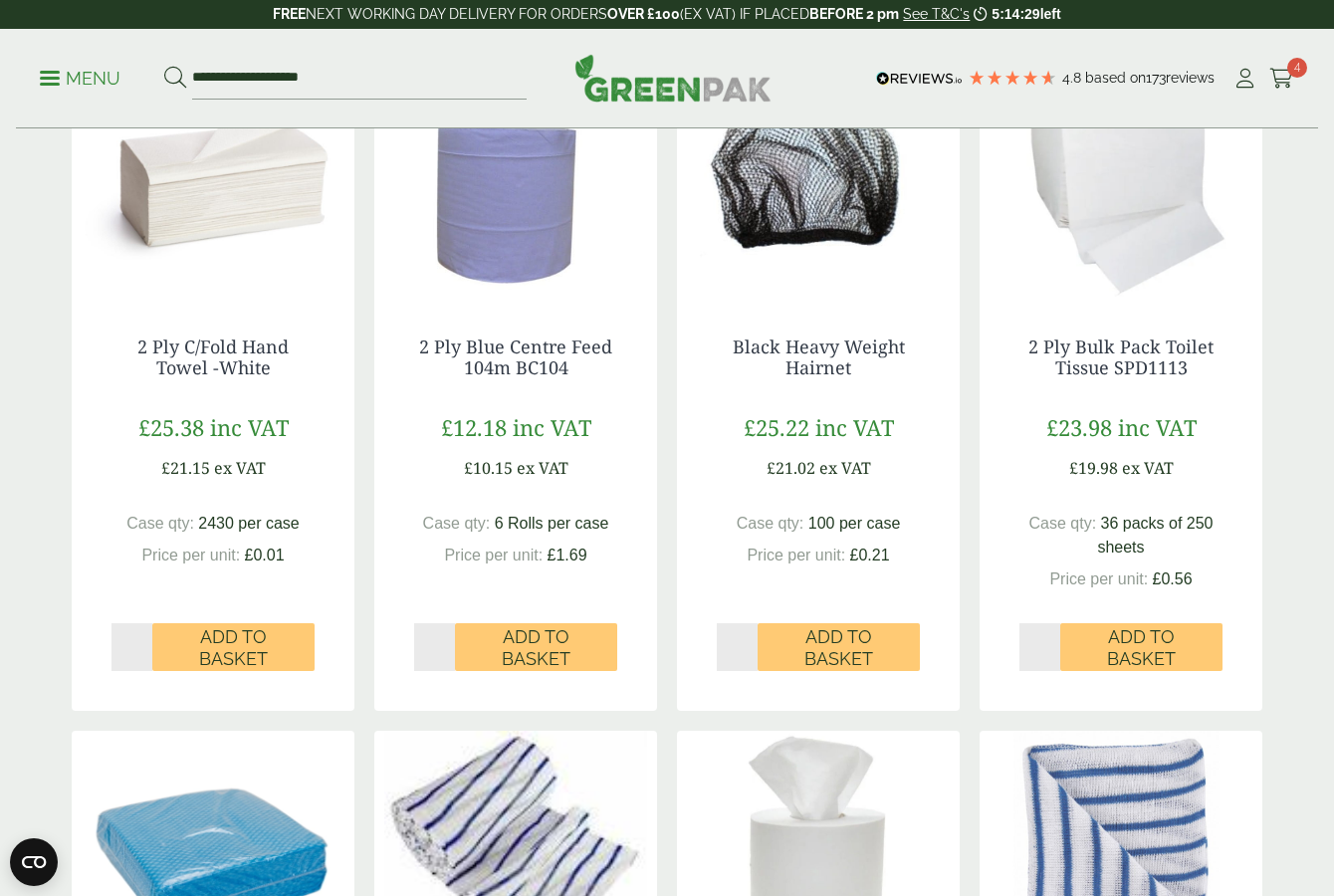 scroll, scrollTop: 1081, scrollLeft: 0, axis: vertical 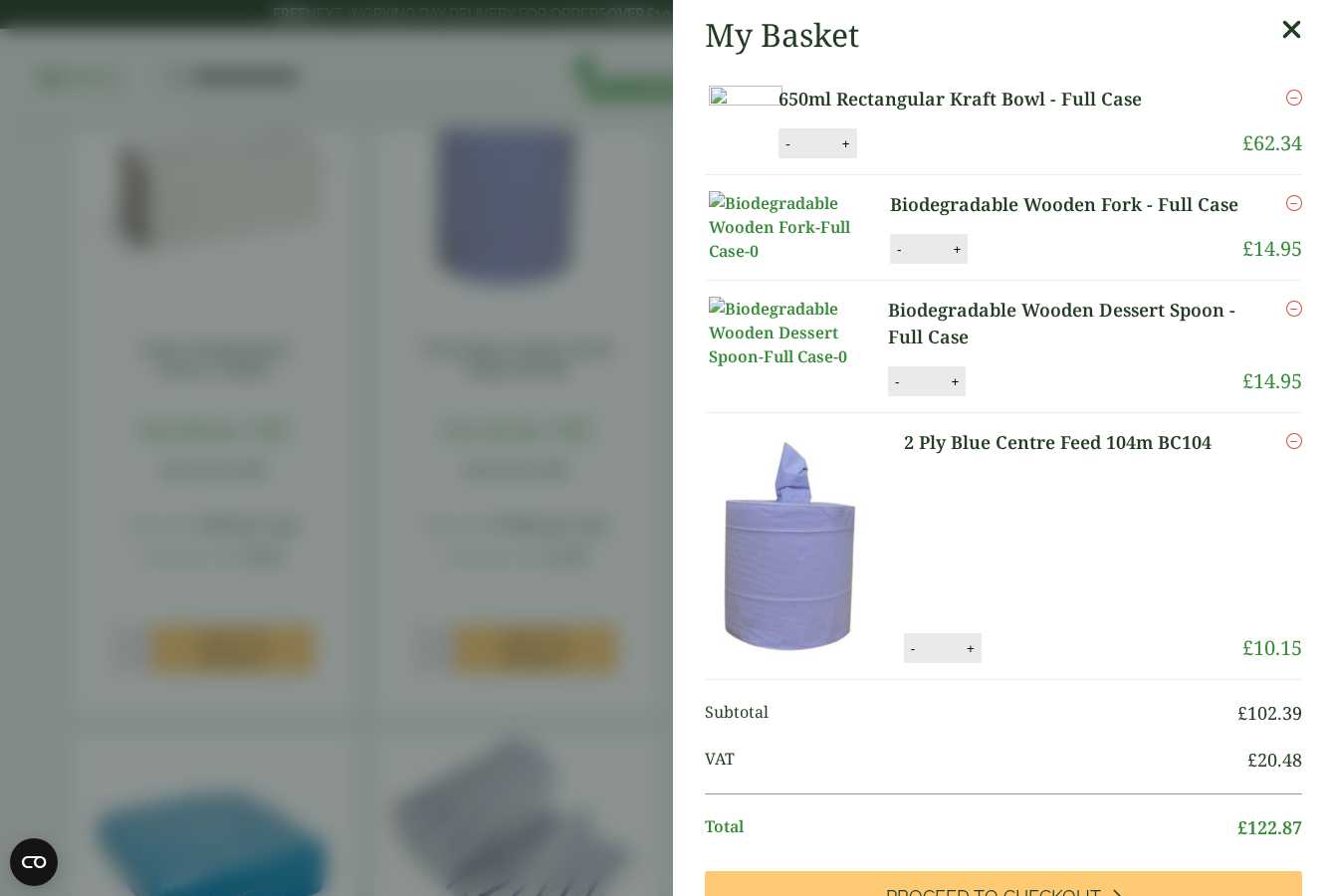 click on "Remove" at bounding box center [1247, 107] 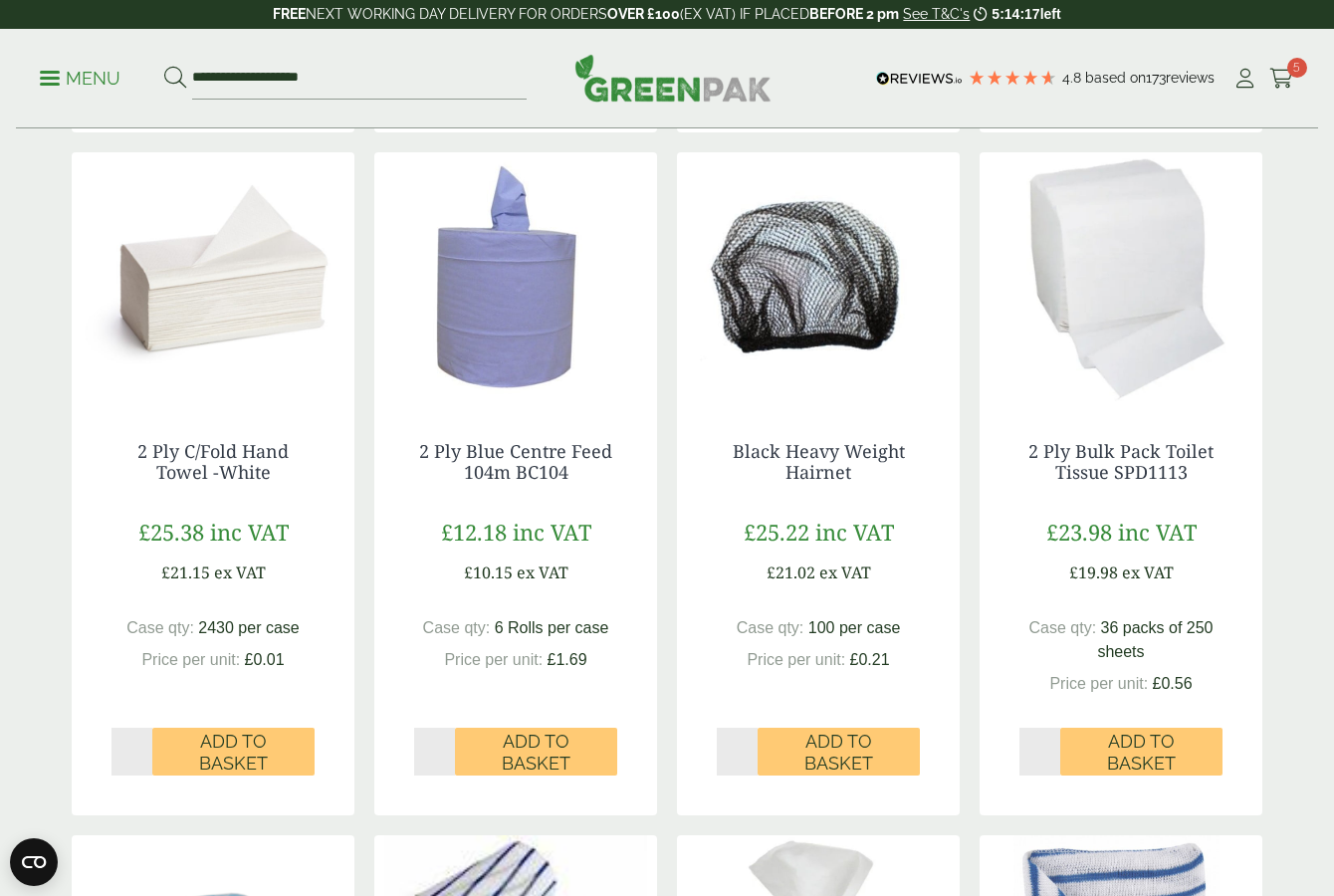 scroll, scrollTop: 982, scrollLeft: 0, axis: vertical 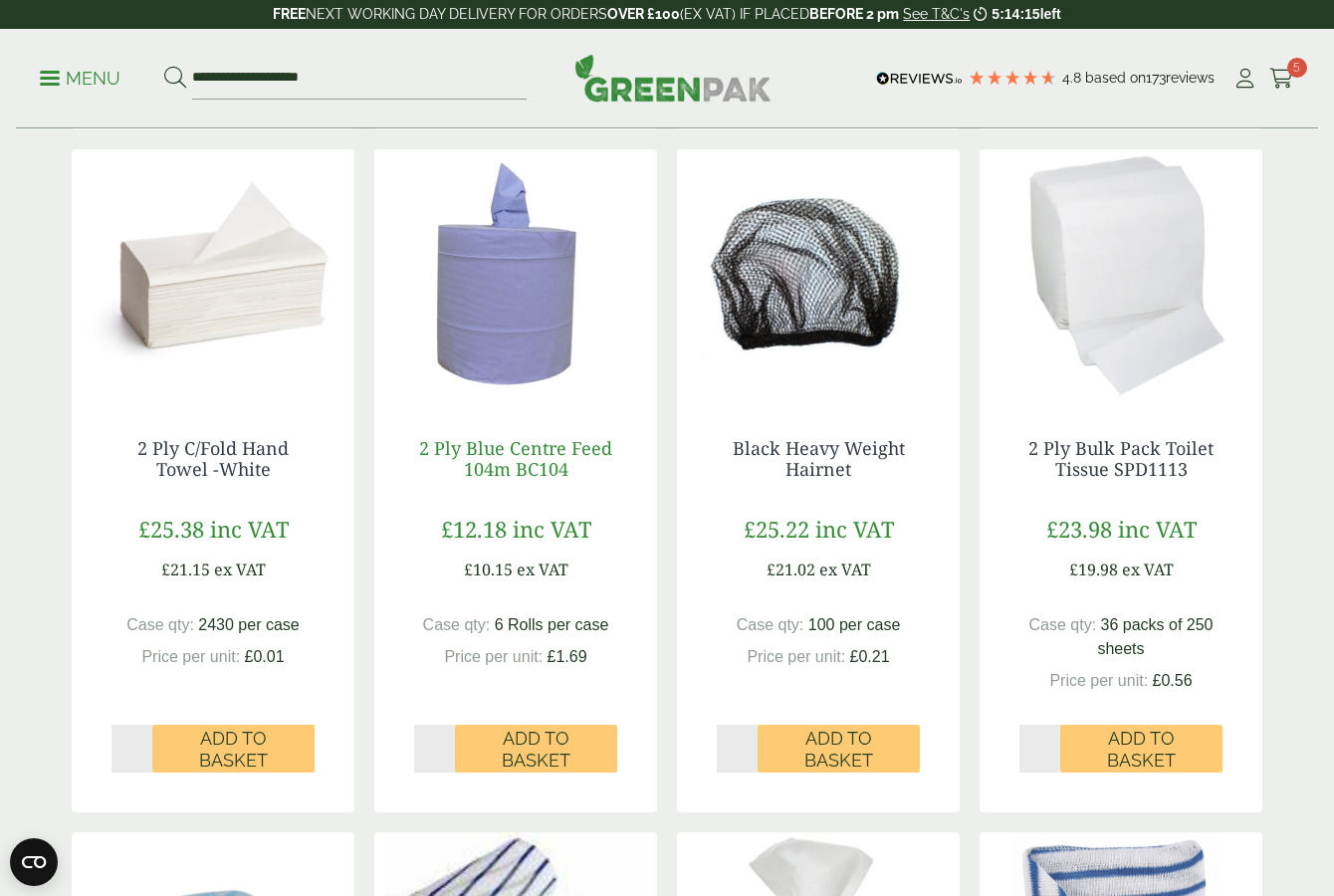 click on "2 Ply Blue Centre Feed 104m  BC104" at bounding box center [516, 459] 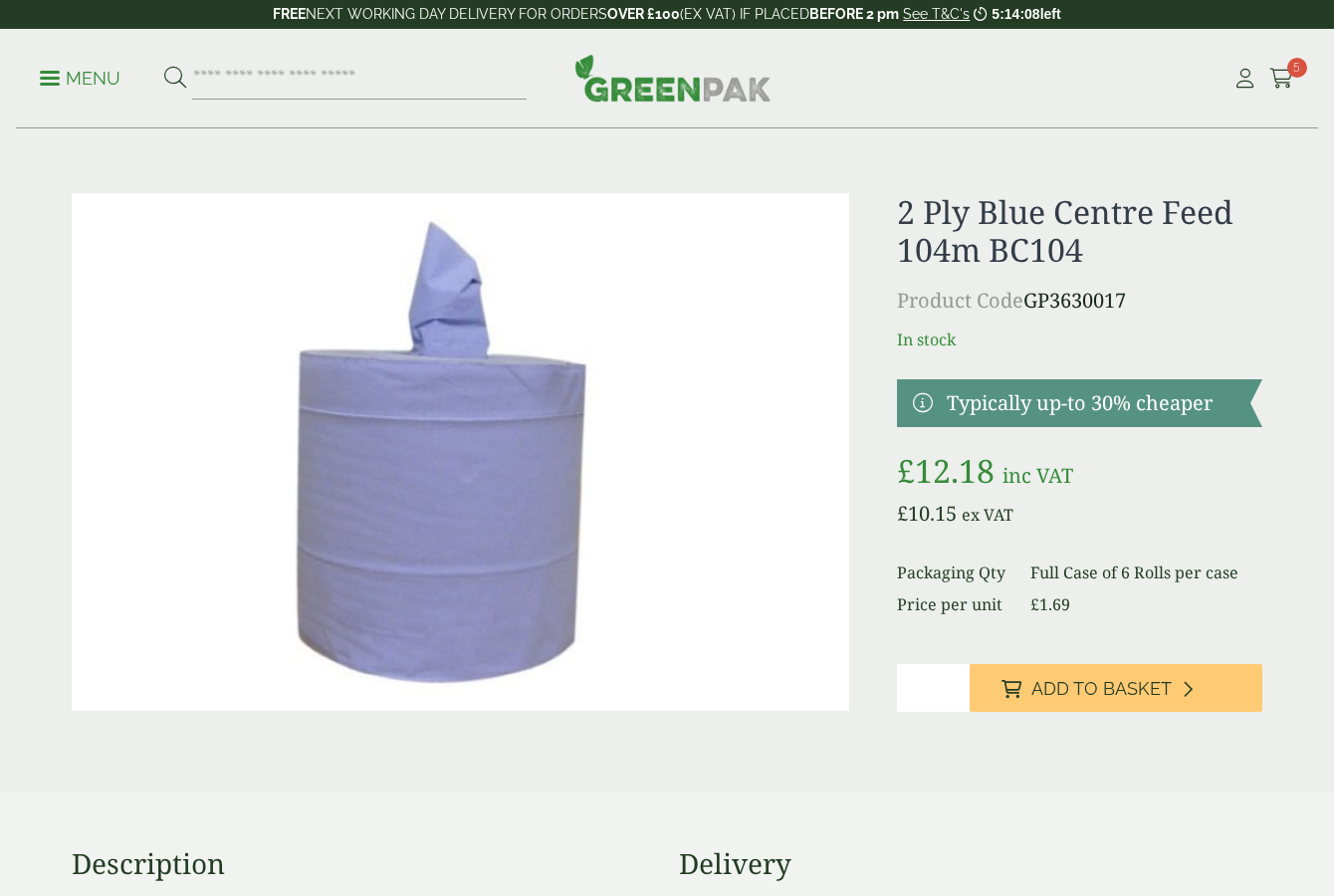 scroll, scrollTop: 0, scrollLeft: 0, axis: both 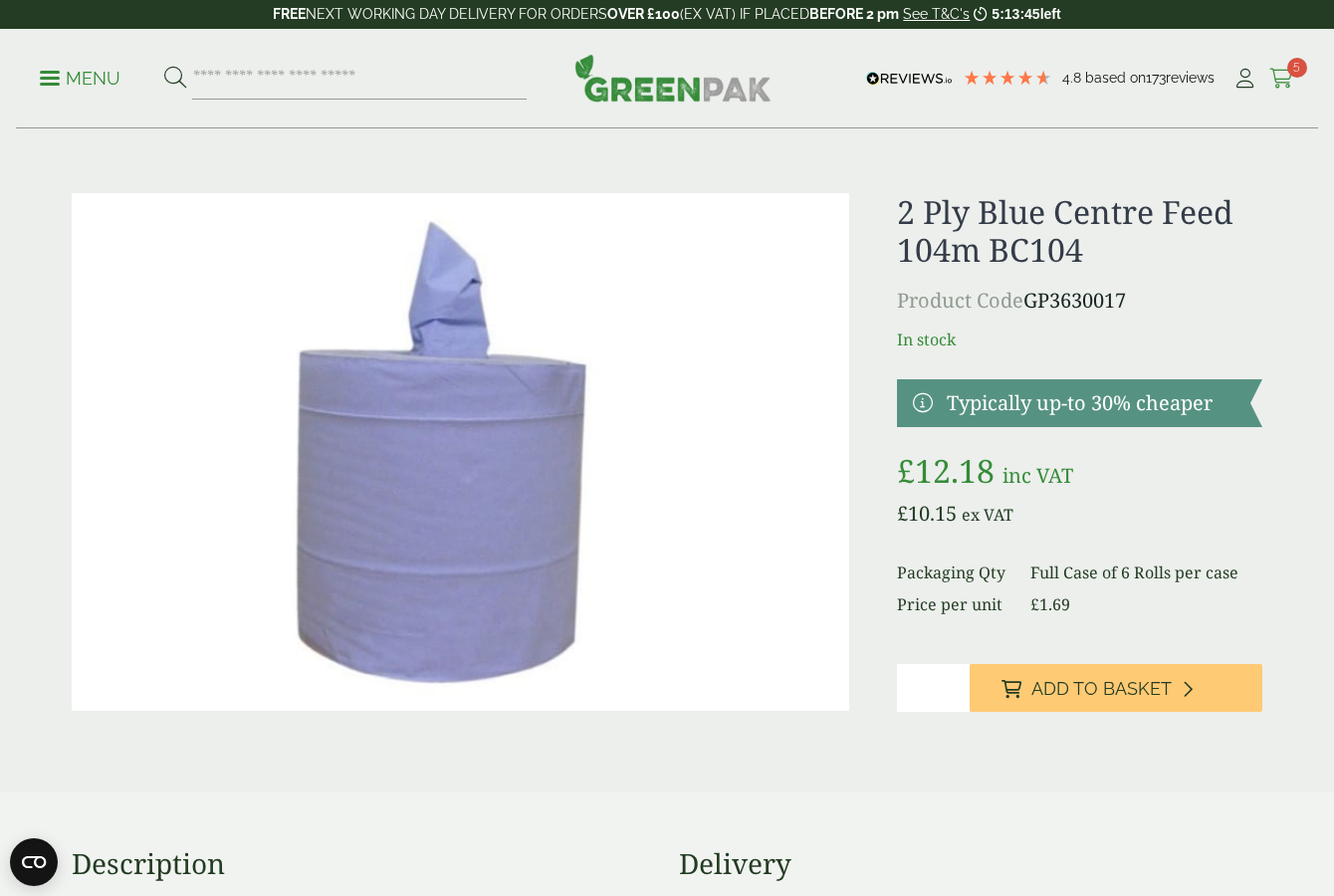 click at bounding box center (1281, 79) 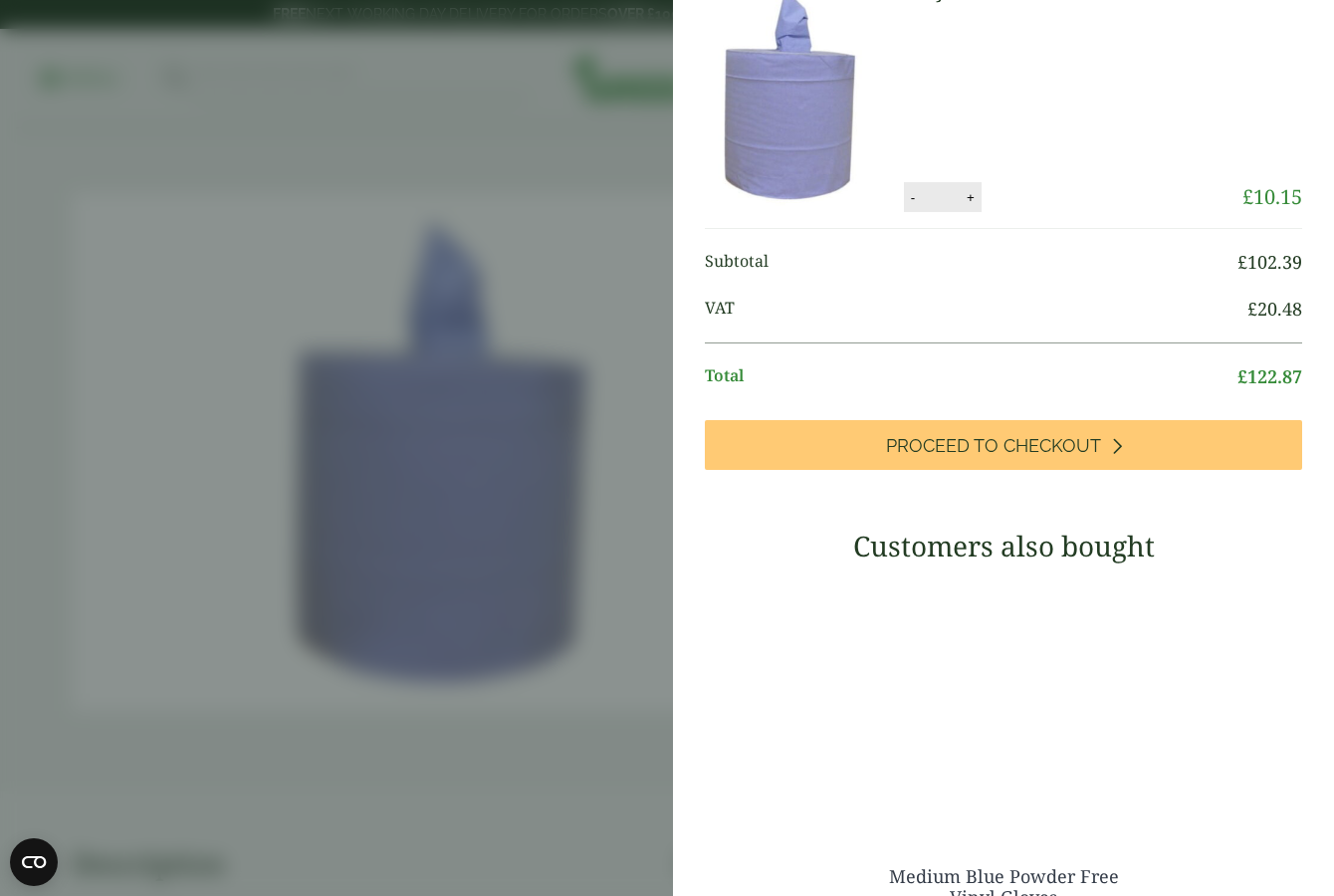 scroll, scrollTop: 457, scrollLeft: 0, axis: vertical 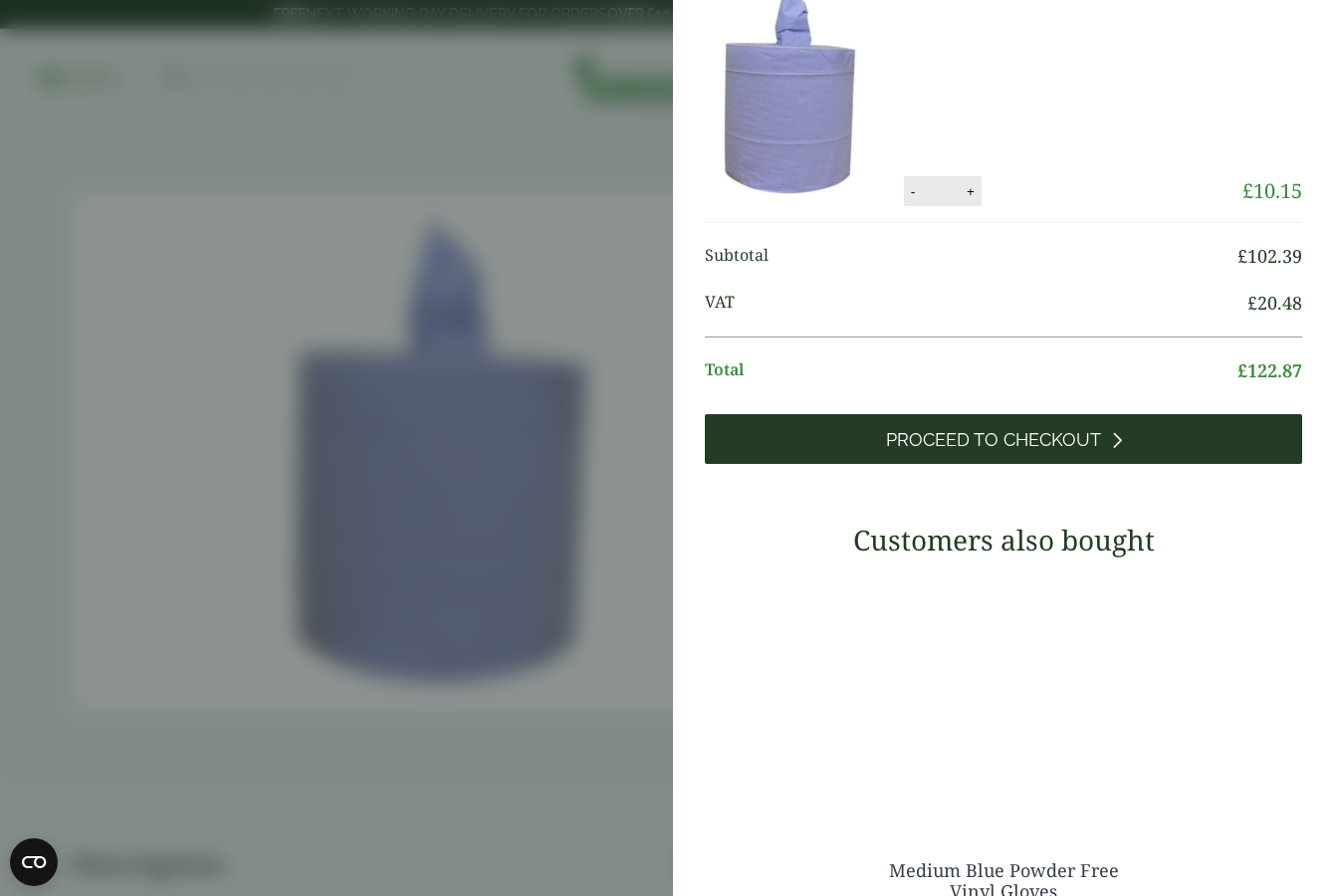 click on "Proceed to Checkout" at bounding box center [994, 440] 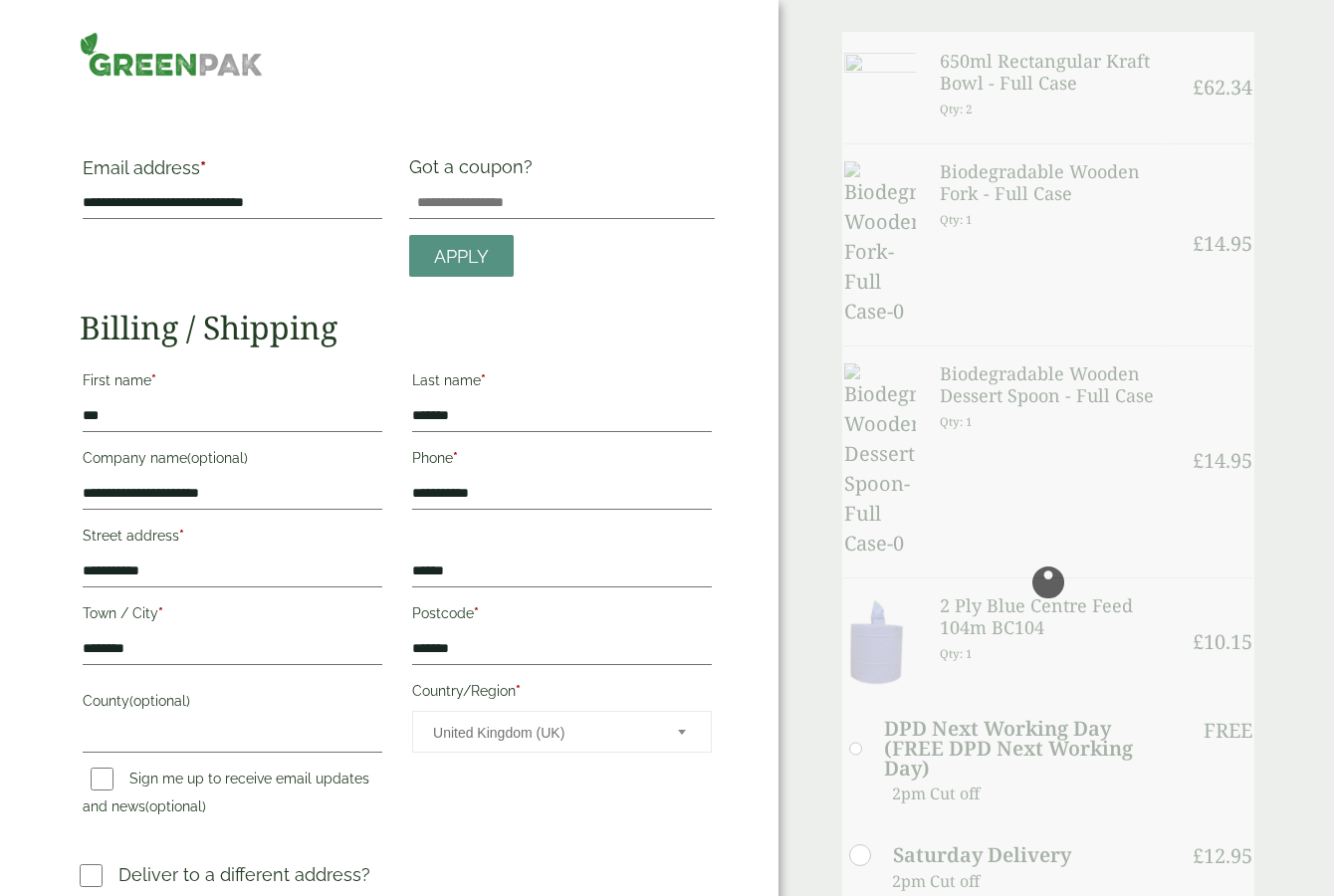 scroll, scrollTop: 0, scrollLeft: 0, axis: both 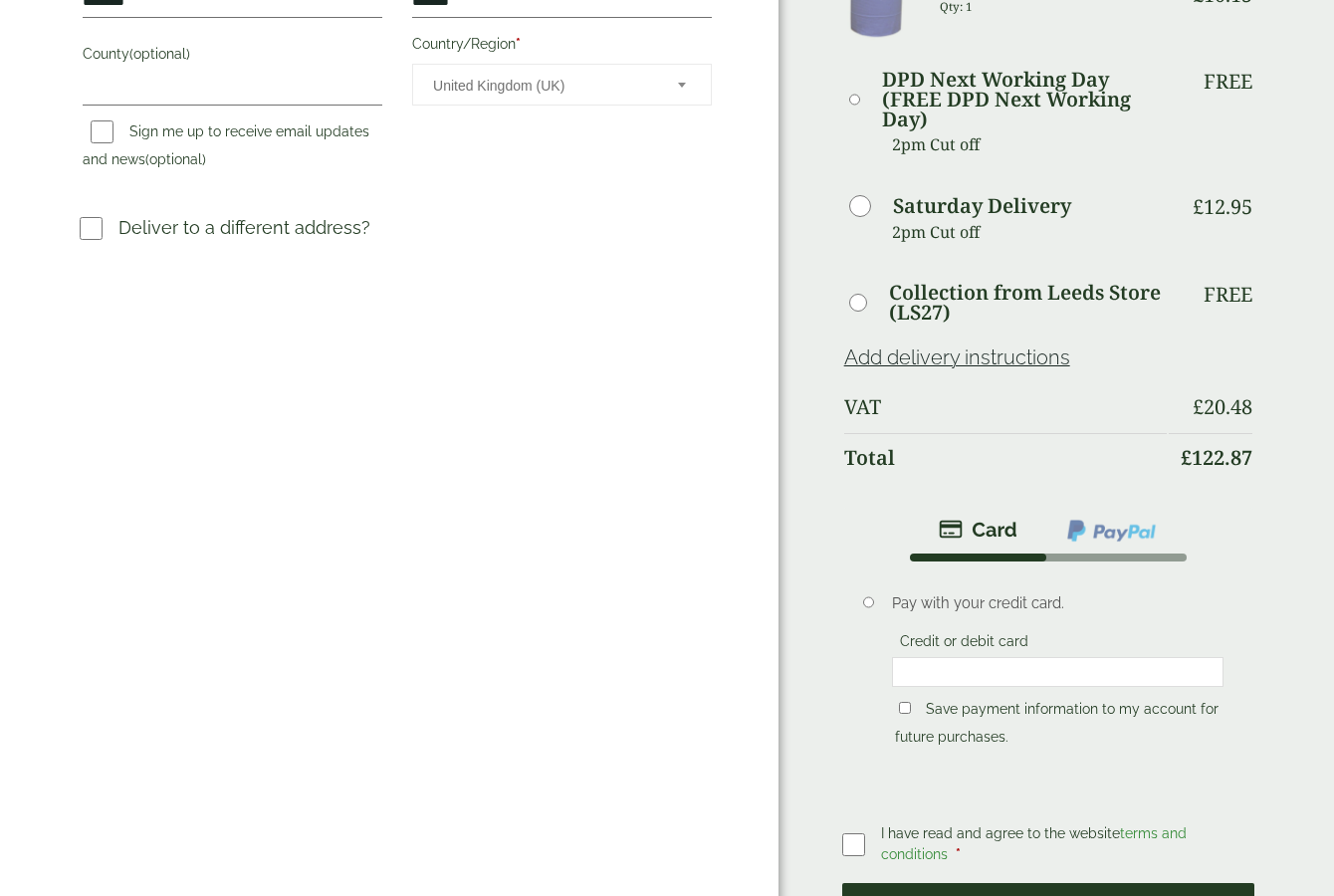 click on "Place order" at bounding box center (1048, 915) 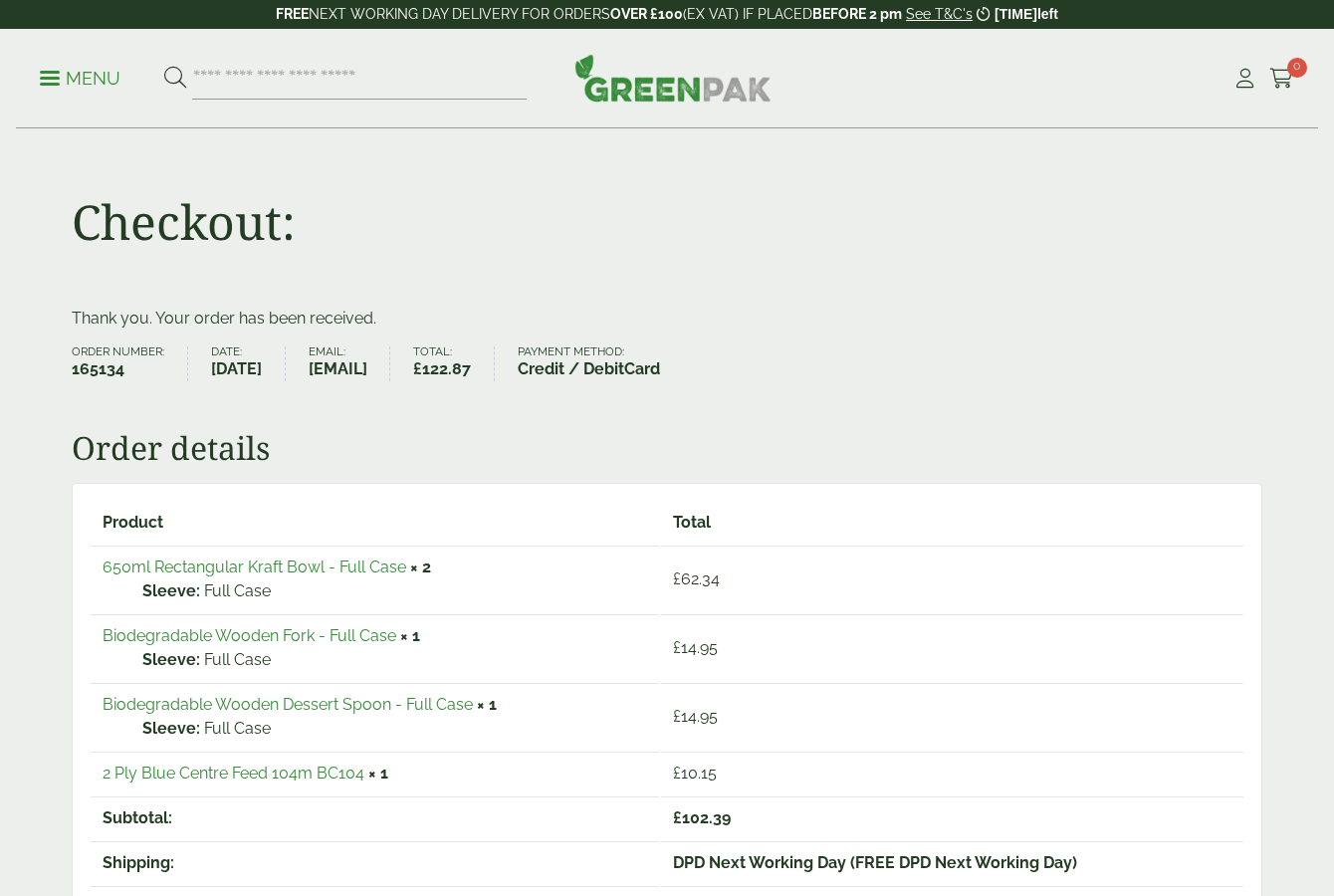 scroll, scrollTop: 0, scrollLeft: 0, axis: both 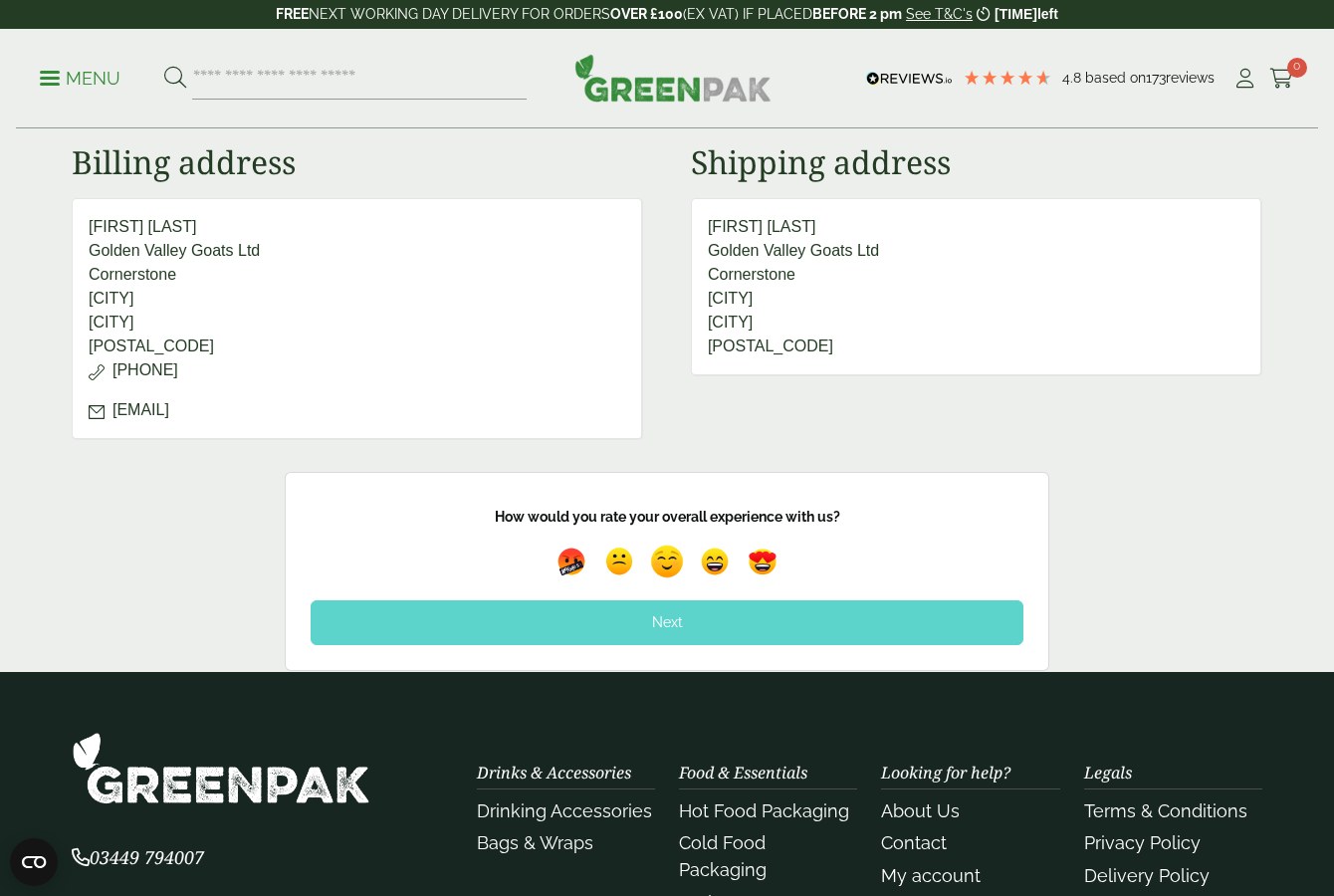 click at bounding box center (667, 562) 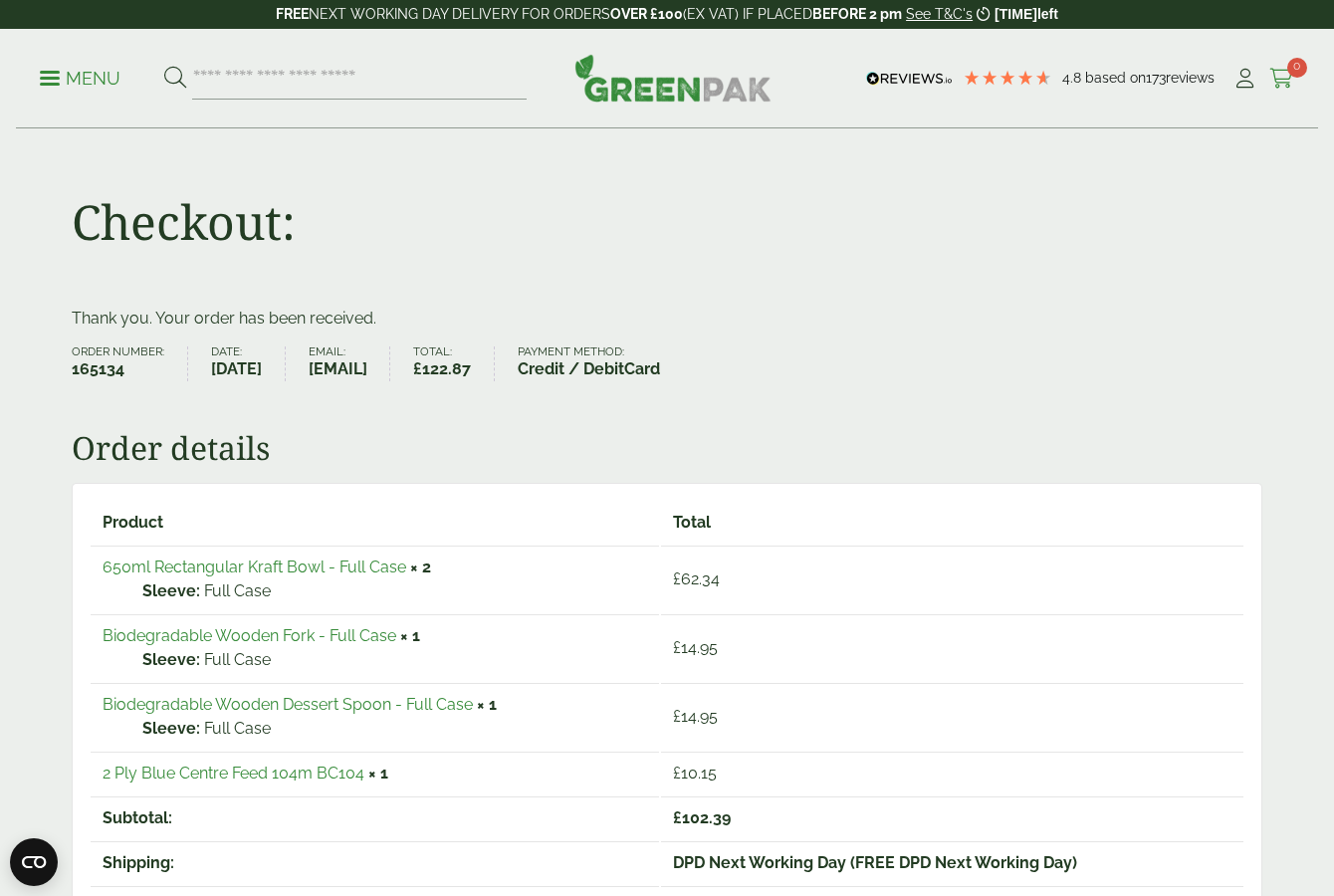scroll, scrollTop: 0, scrollLeft: 0, axis: both 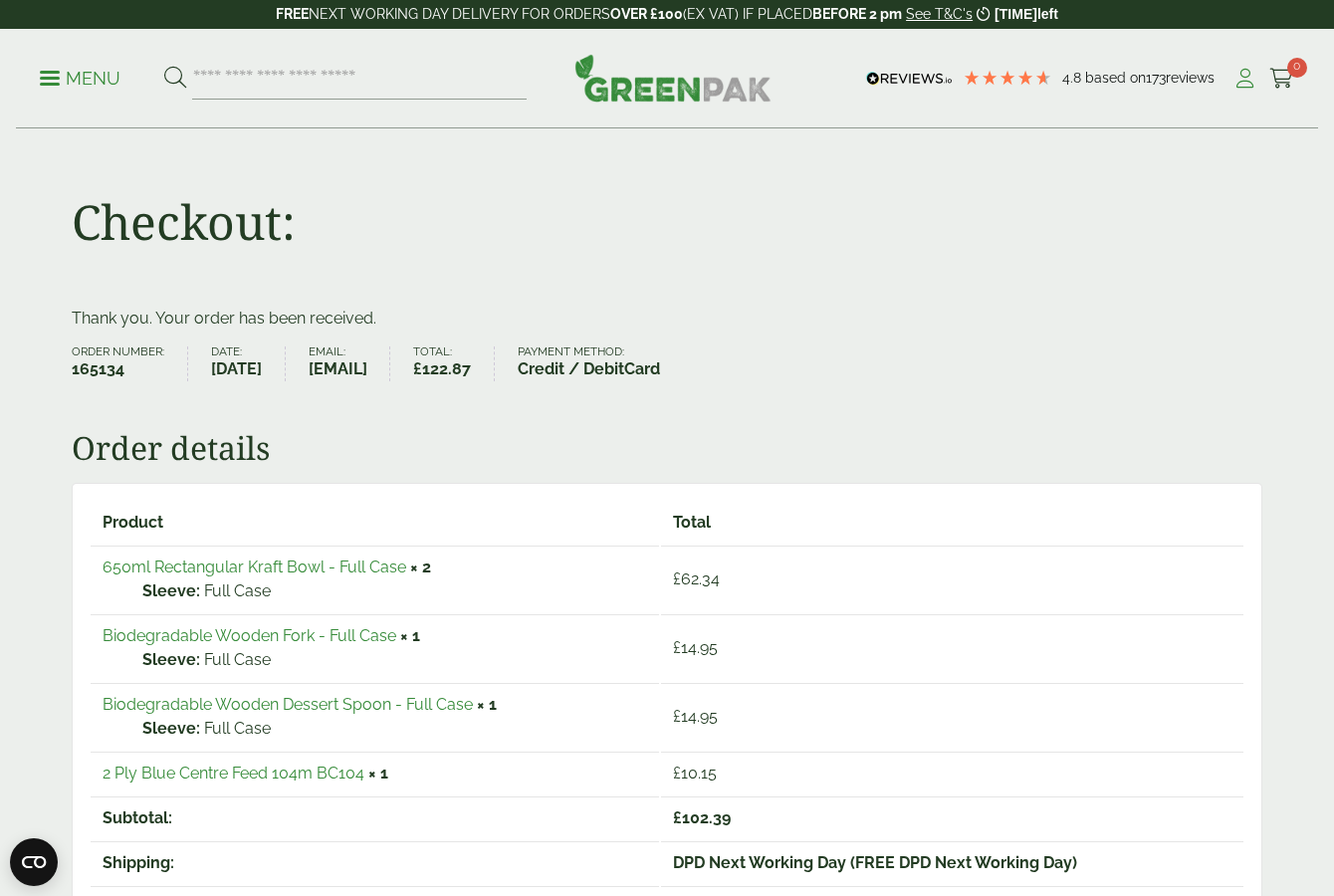 click at bounding box center (1244, 79) 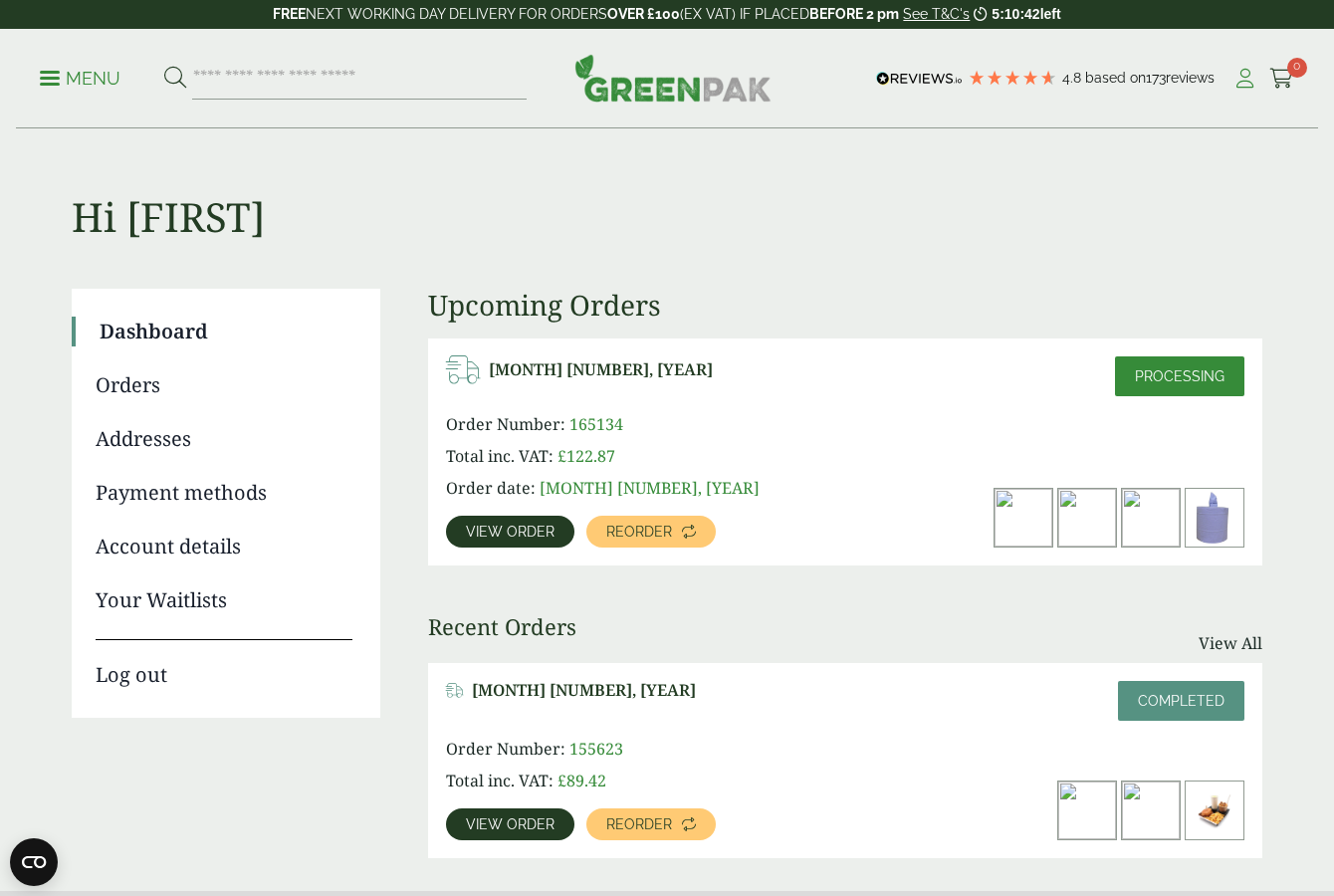 scroll, scrollTop: 0, scrollLeft: 0, axis: both 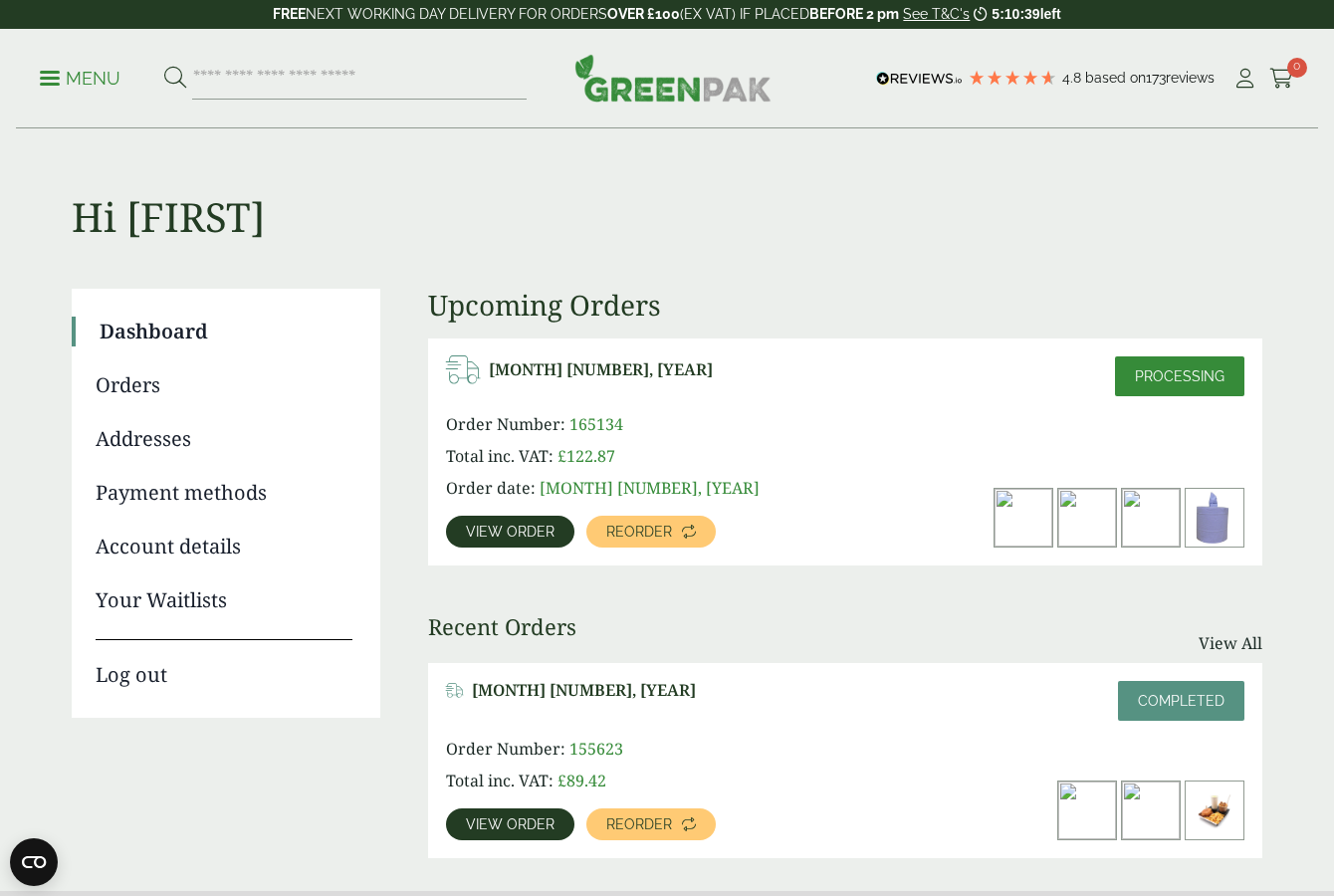 click on "Log out" at bounding box center (224, 664) 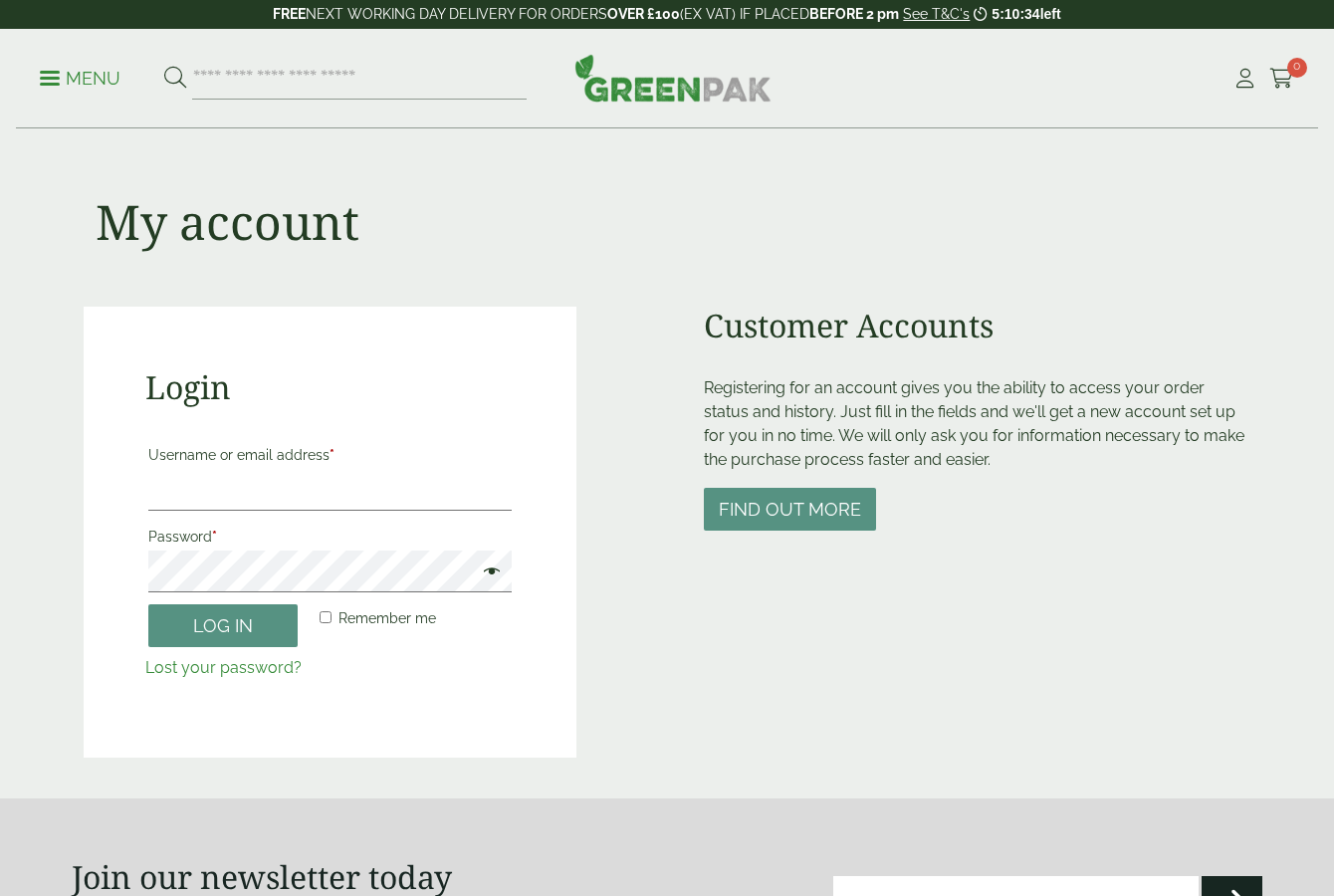 scroll, scrollTop: 0, scrollLeft: 0, axis: both 